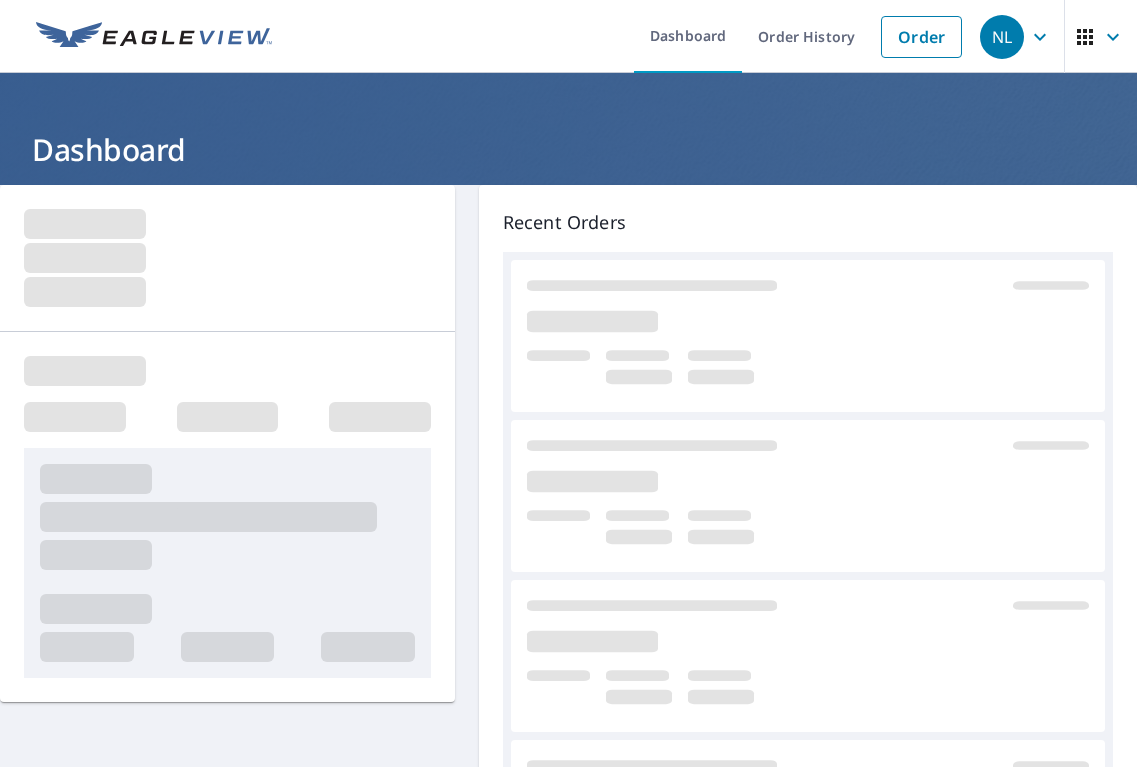 scroll, scrollTop: 0, scrollLeft: 0, axis: both 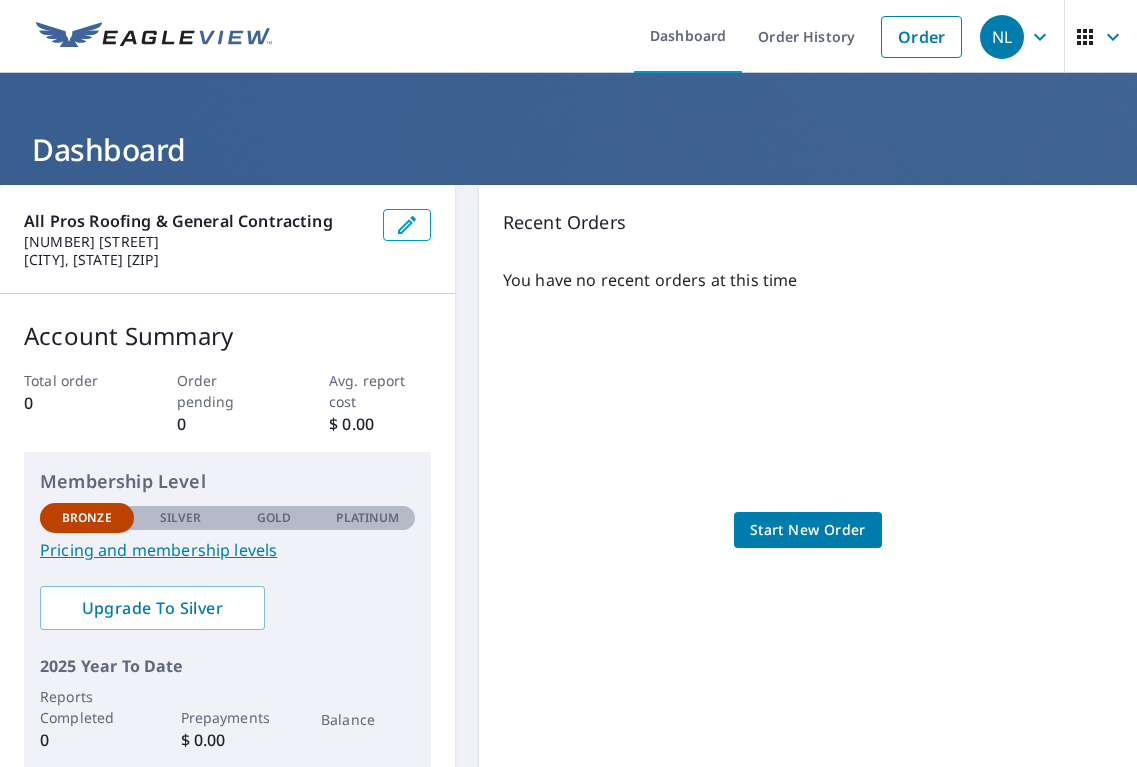 click on "Start New Order" at bounding box center [808, 530] 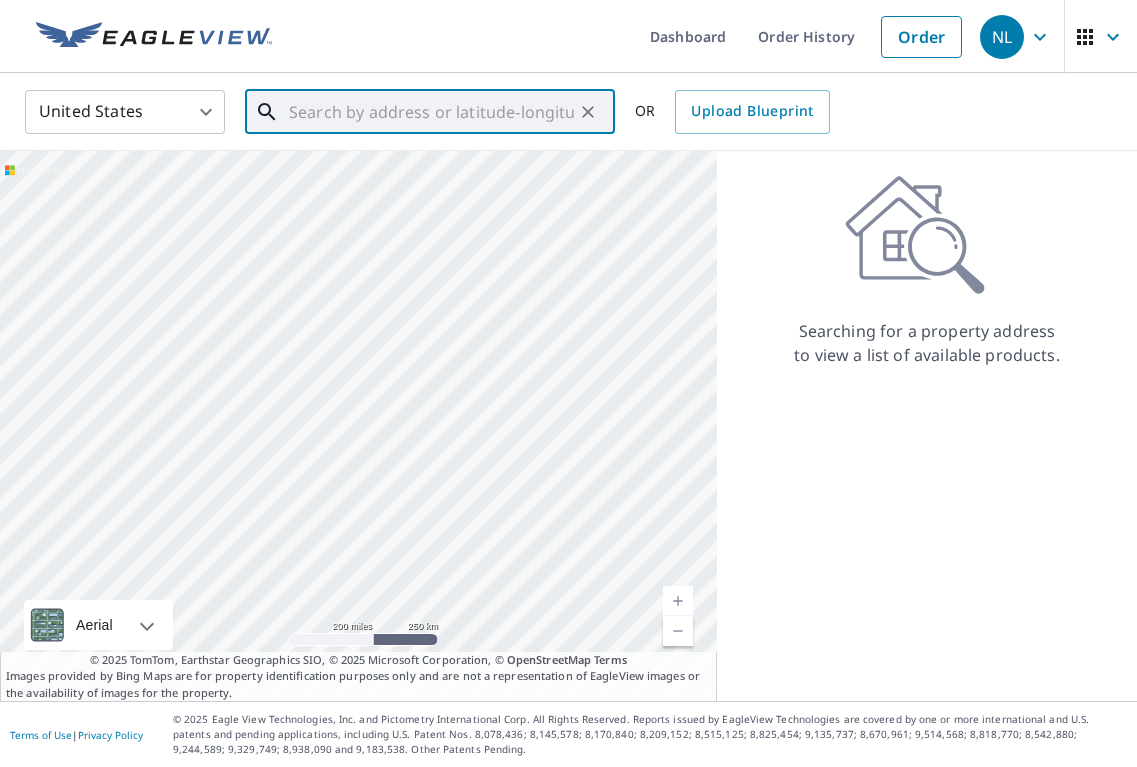 click at bounding box center [431, 112] 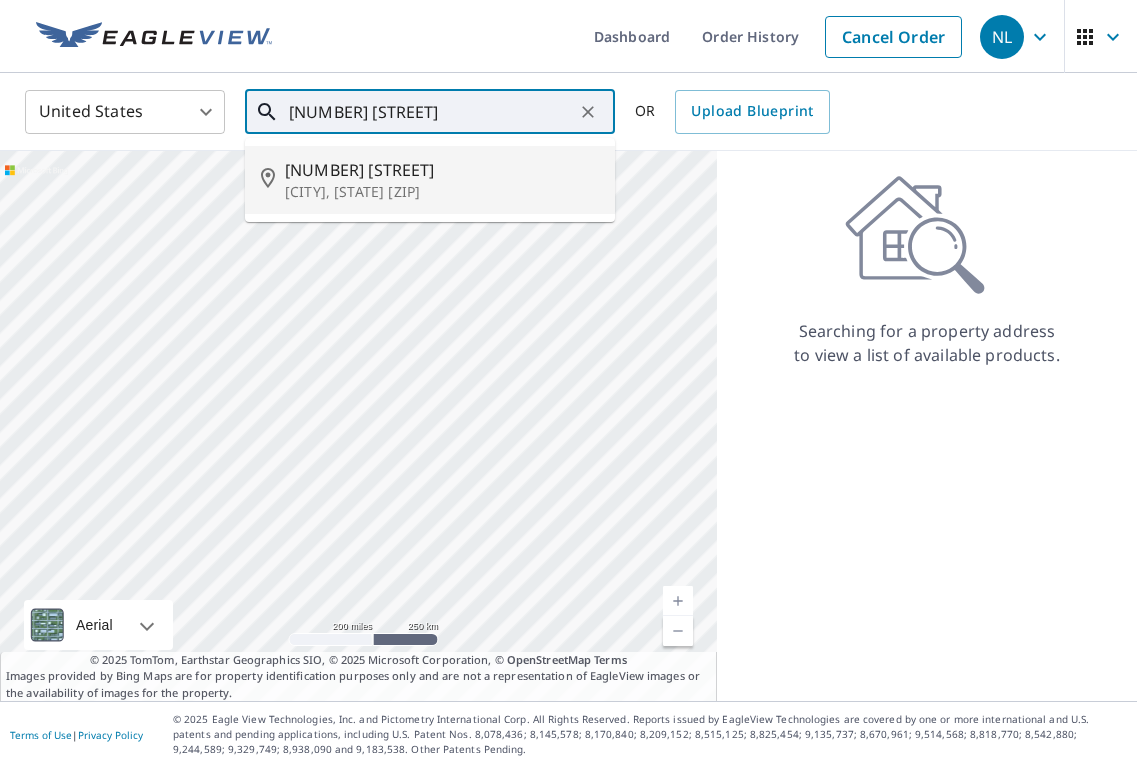 click on "[NUMBER] [STREET]" at bounding box center (442, 170) 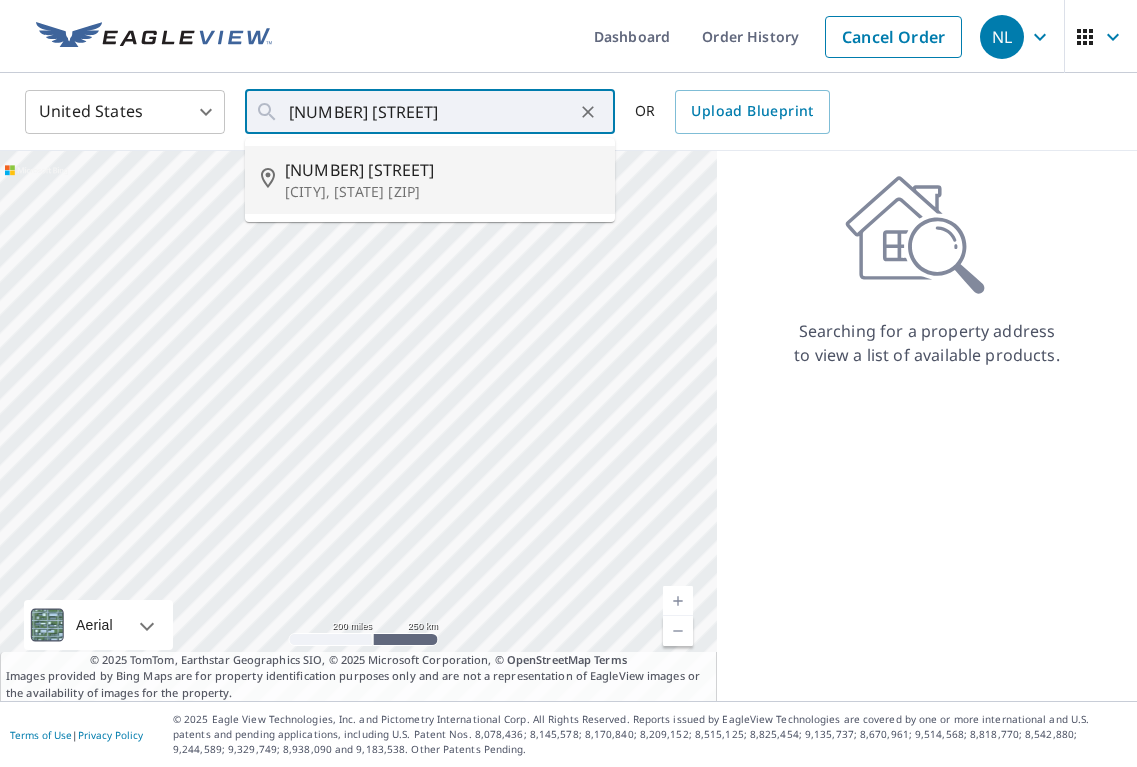 type on "[NUMBER] [STREET], [CITY], [STATE] [ZIP]" 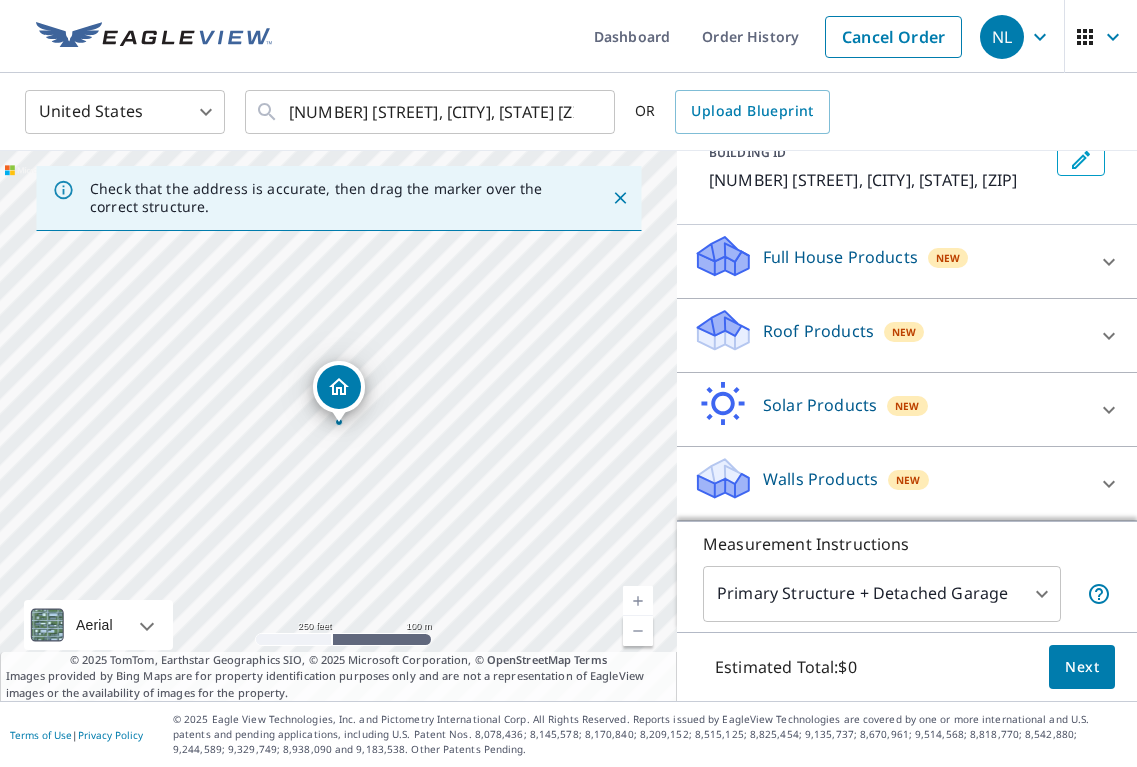 scroll, scrollTop: 133, scrollLeft: 0, axis: vertical 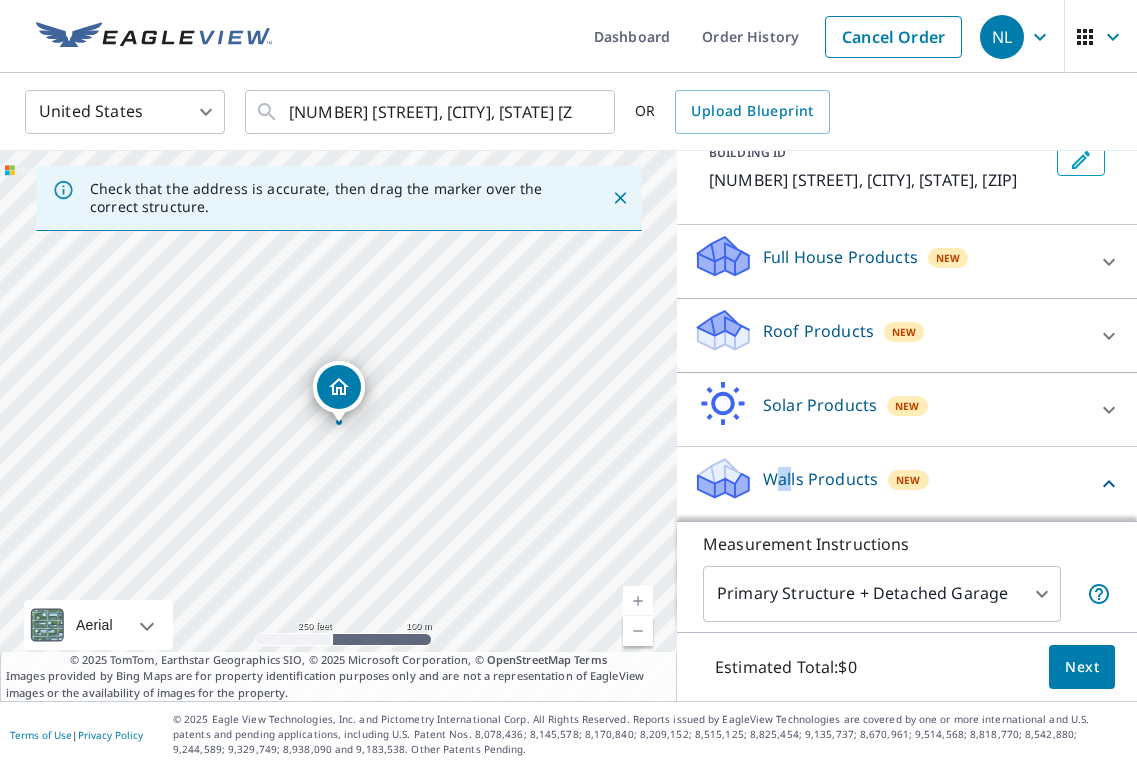 click on "Walls Products" at bounding box center (820, 479) 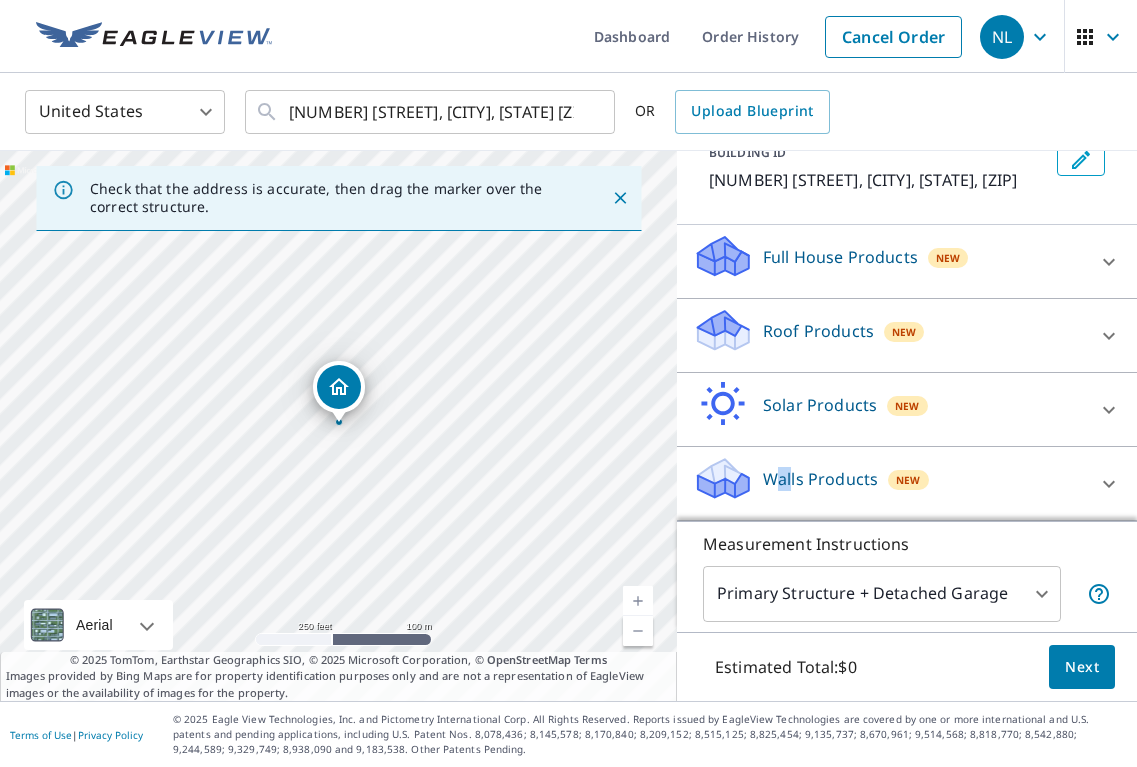 scroll, scrollTop: 0, scrollLeft: 0, axis: both 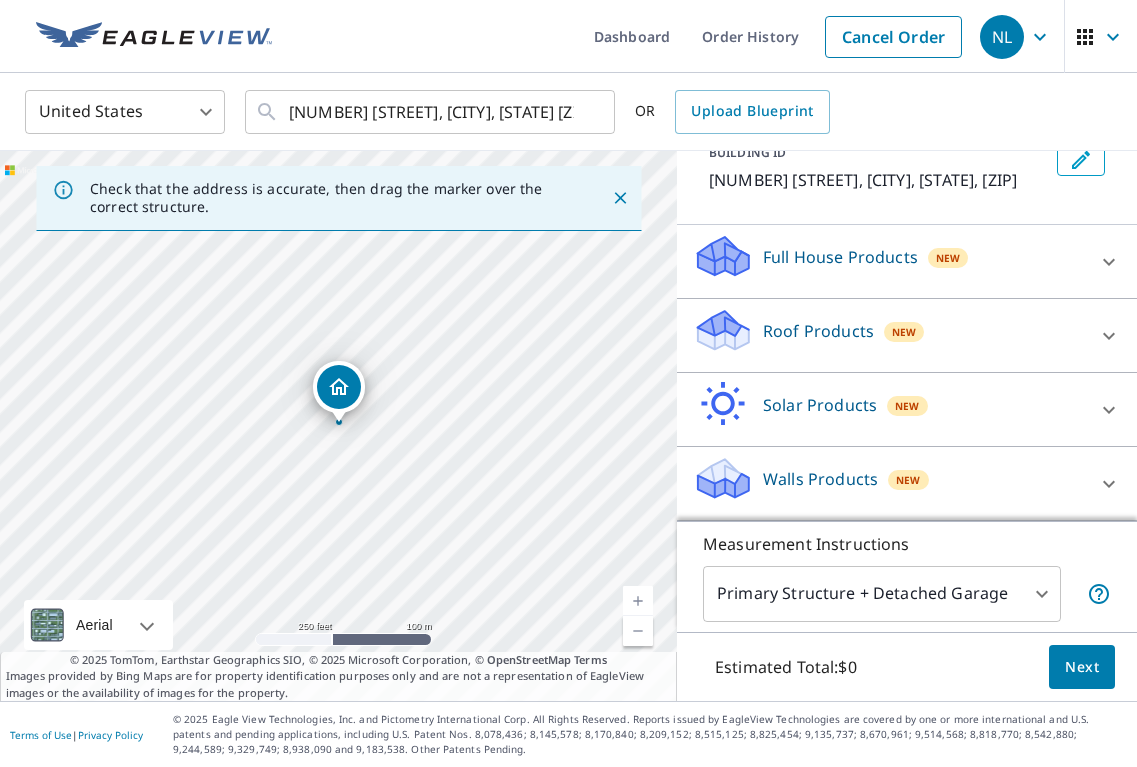 click at bounding box center [1109, 484] 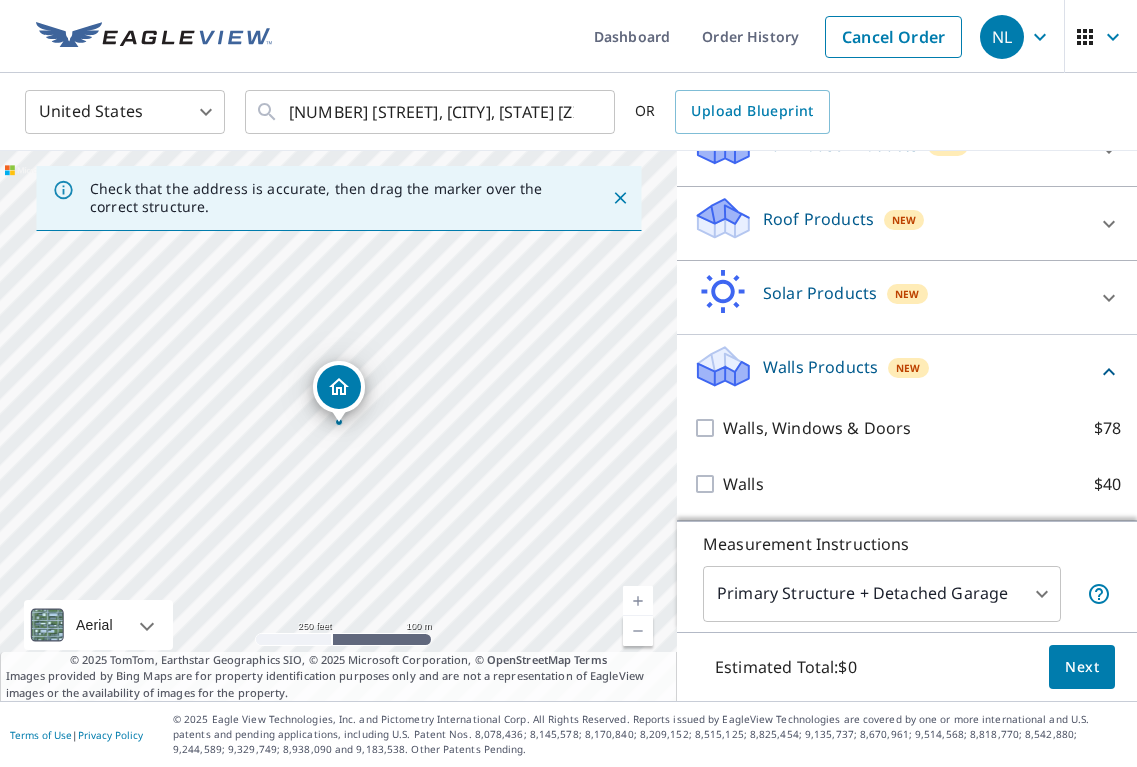 scroll, scrollTop: 245, scrollLeft: 0, axis: vertical 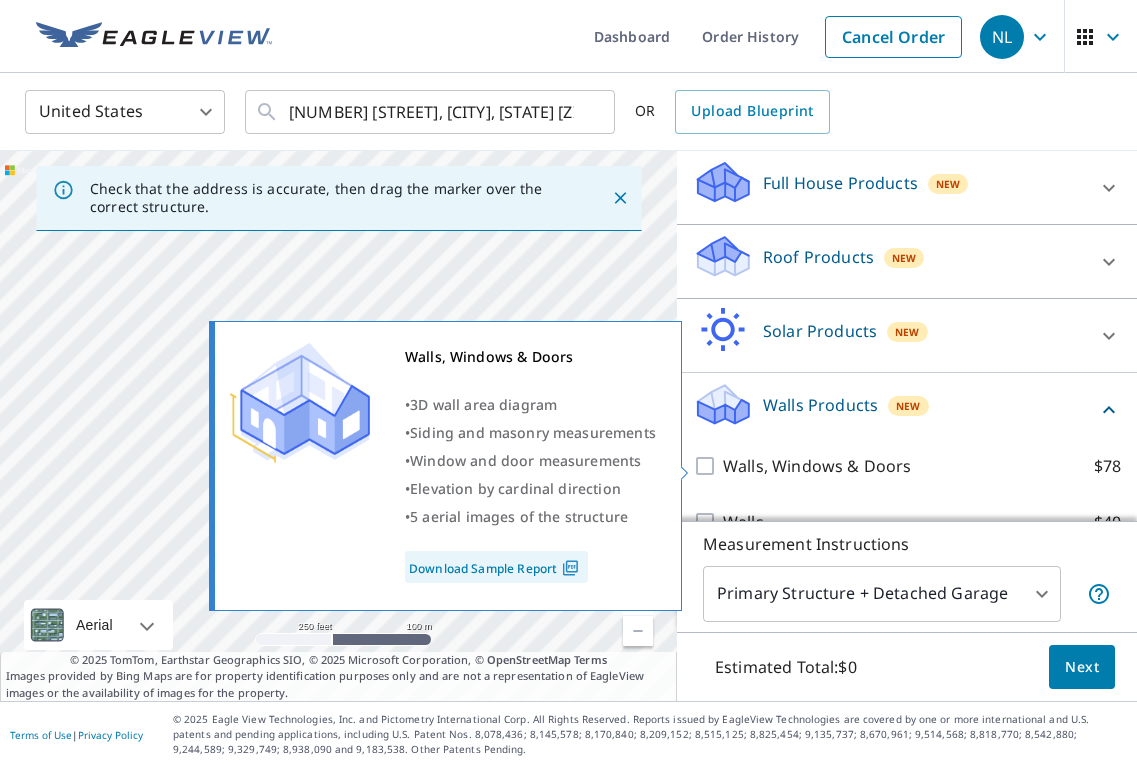 click on "Download Sample Report" at bounding box center (496, 567) 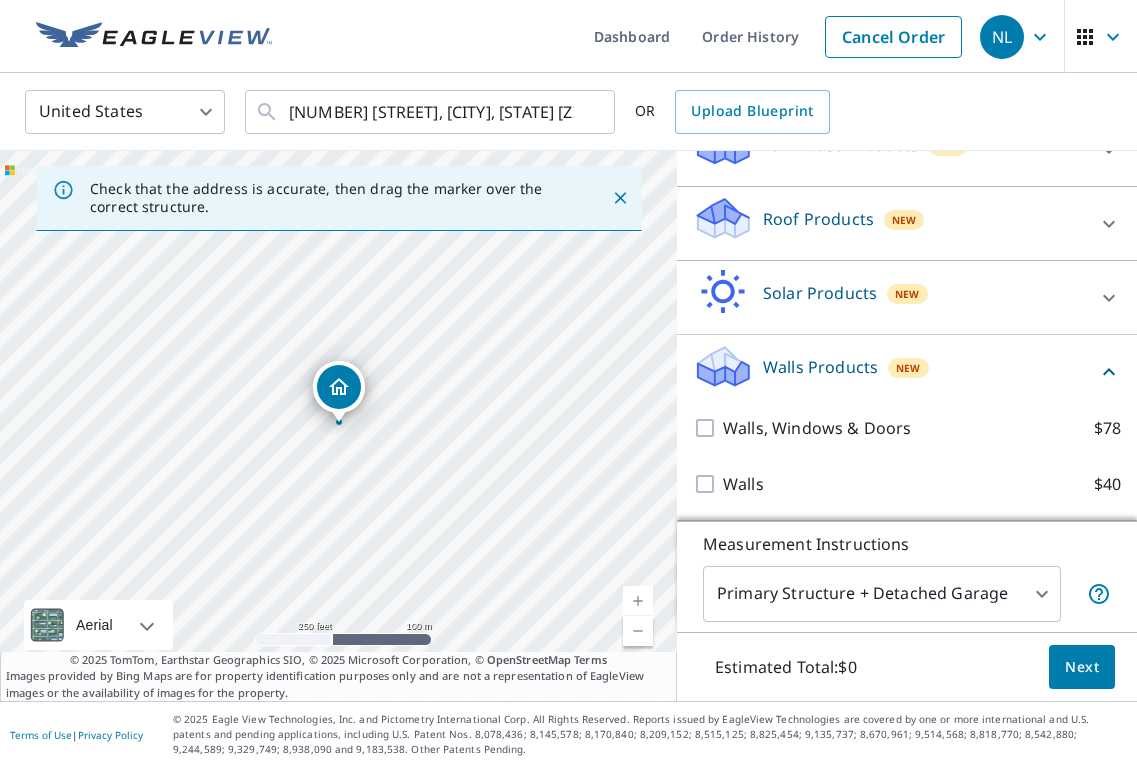 scroll, scrollTop: 245, scrollLeft: 0, axis: vertical 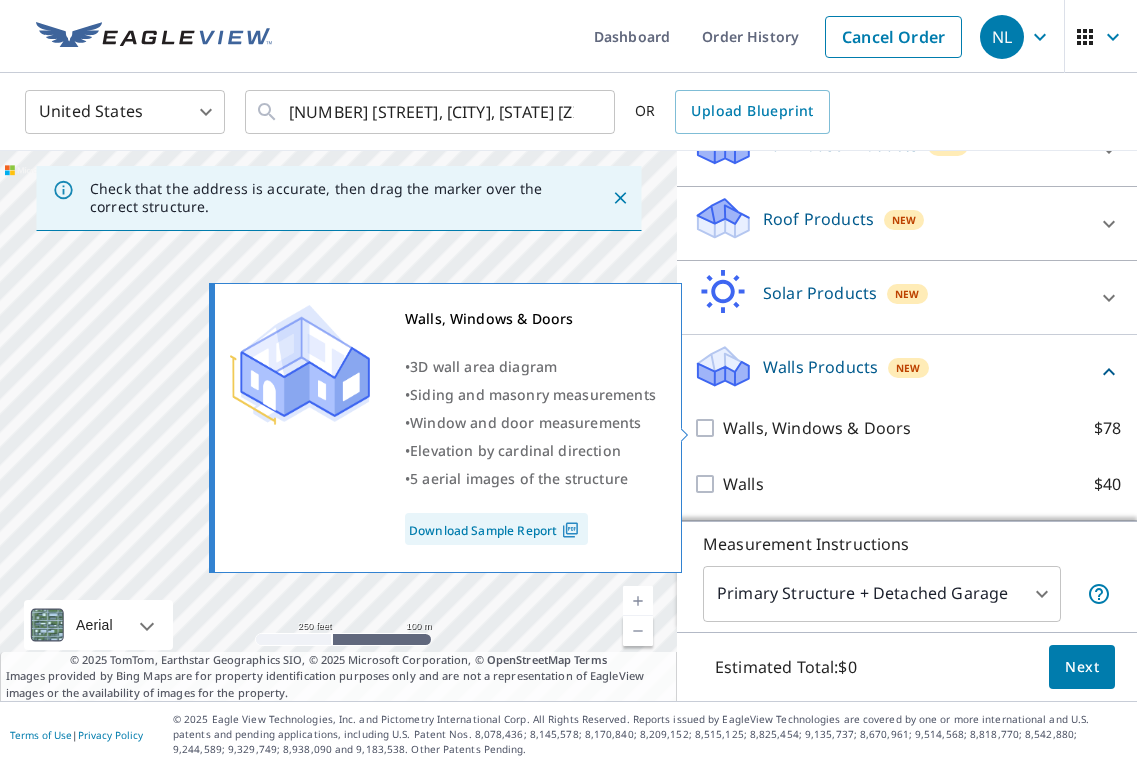 click on "Walls, Windows & Doors" at bounding box center [817, 428] 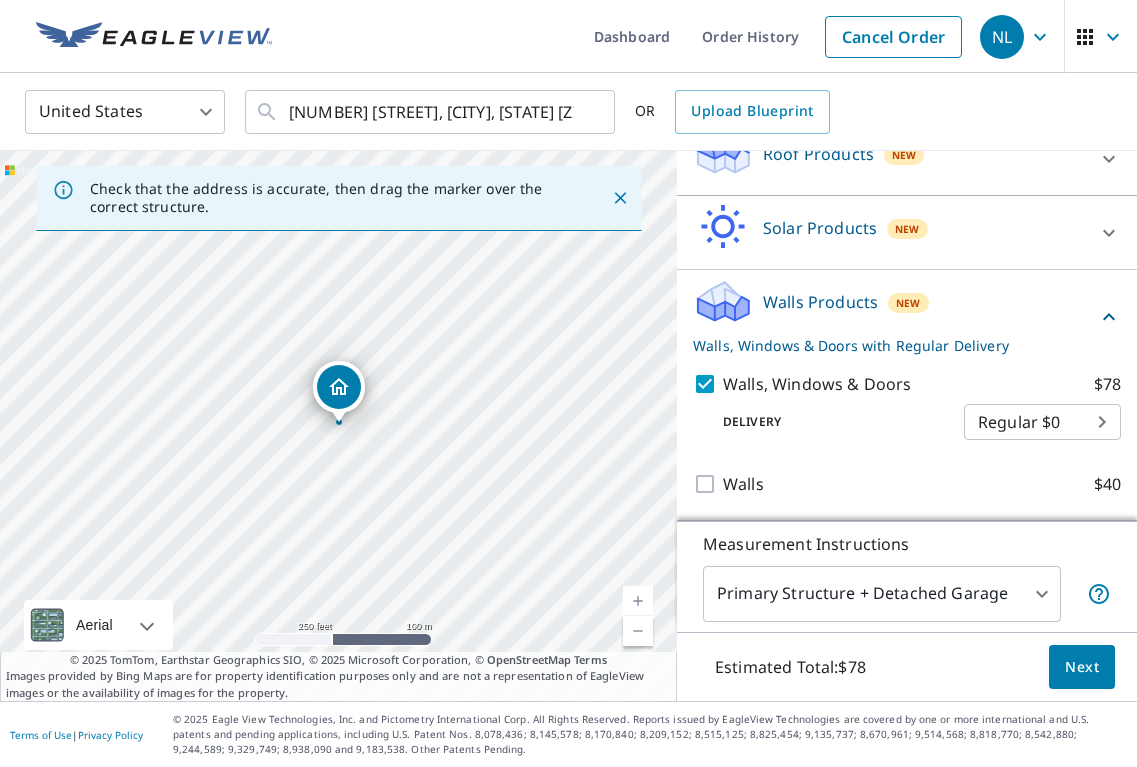 scroll, scrollTop: 310, scrollLeft: 0, axis: vertical 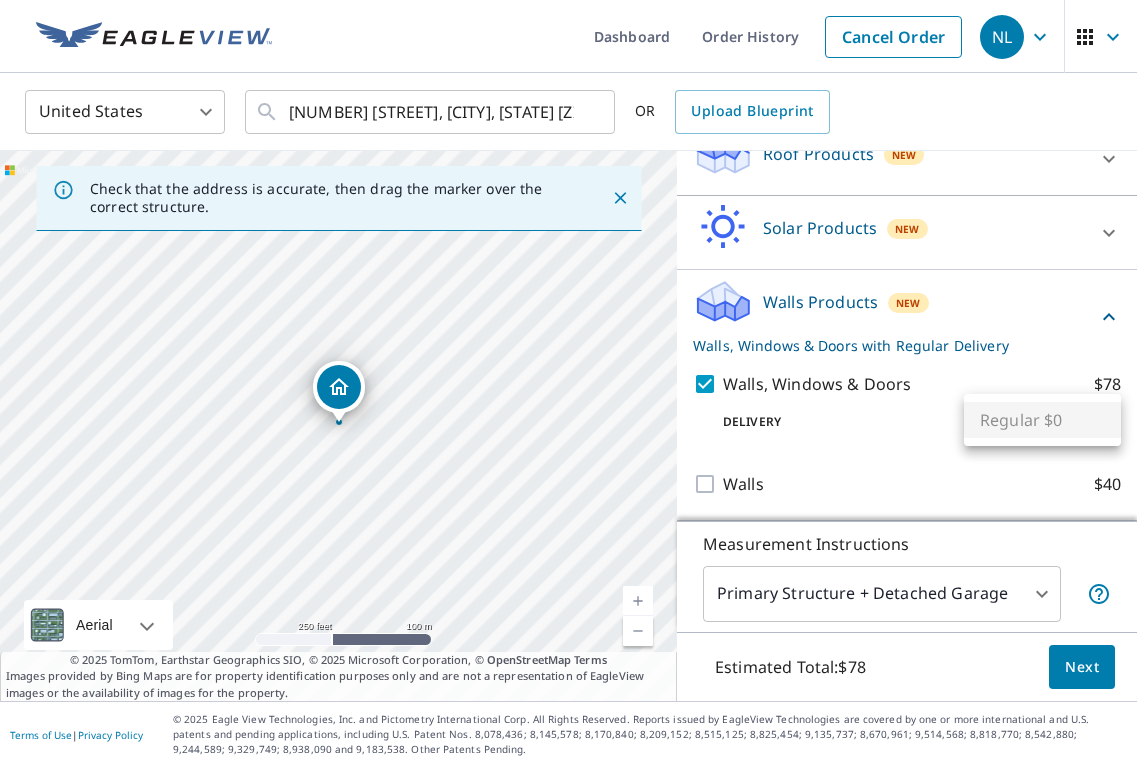 click on "Regular $0" at bounding box center (1042, 420) 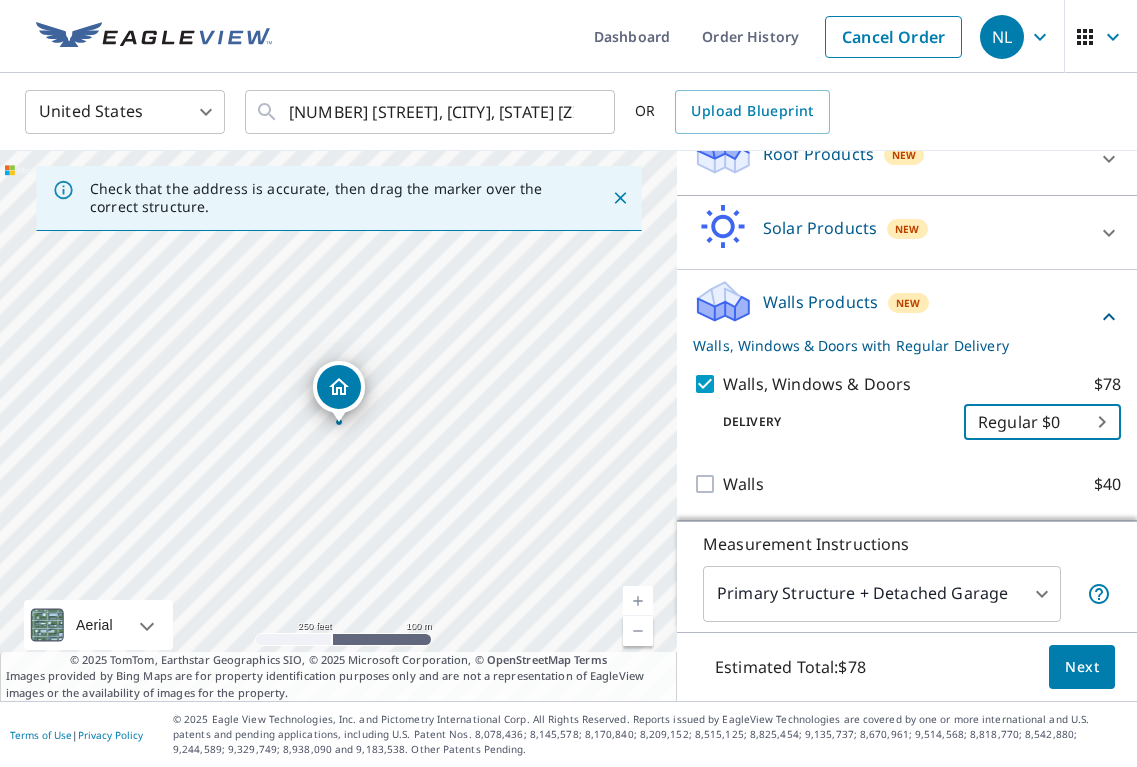 click on "Next" at bounding box center [1082, 667] 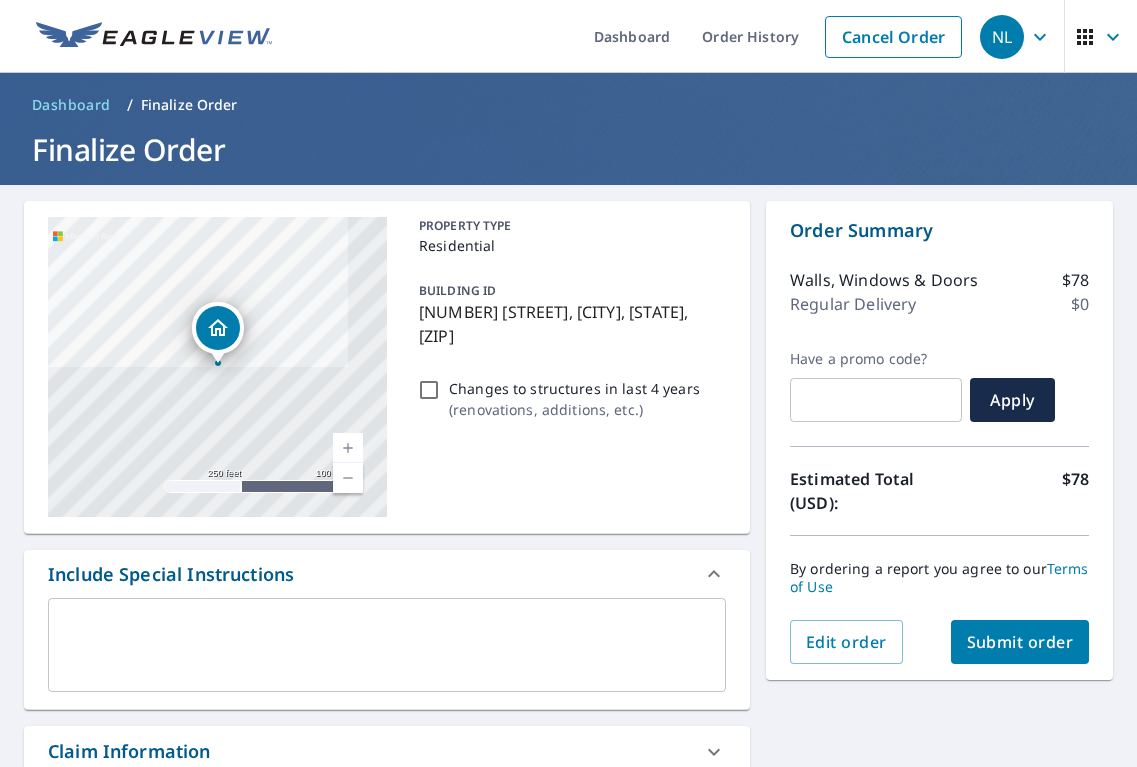 click on "Regular Delivery" at bounding box center [853, 304] 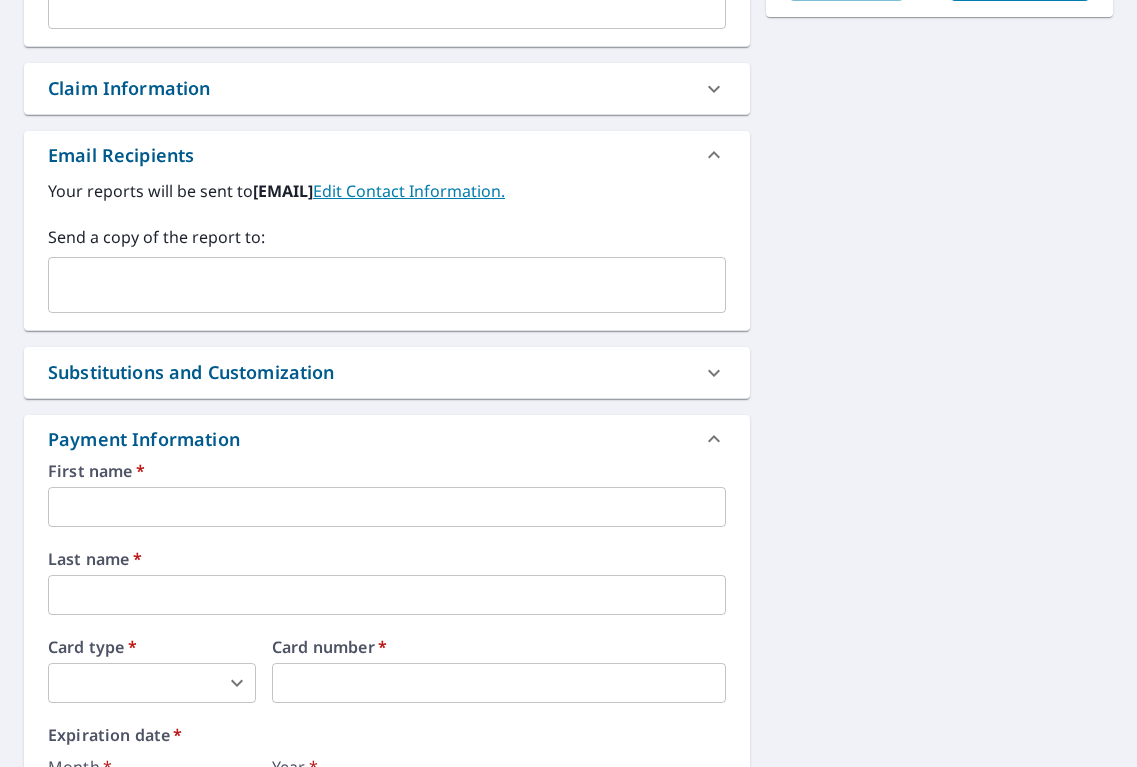 scroll, scrollTop: 690, scrollLeft: 0, axis: vertical 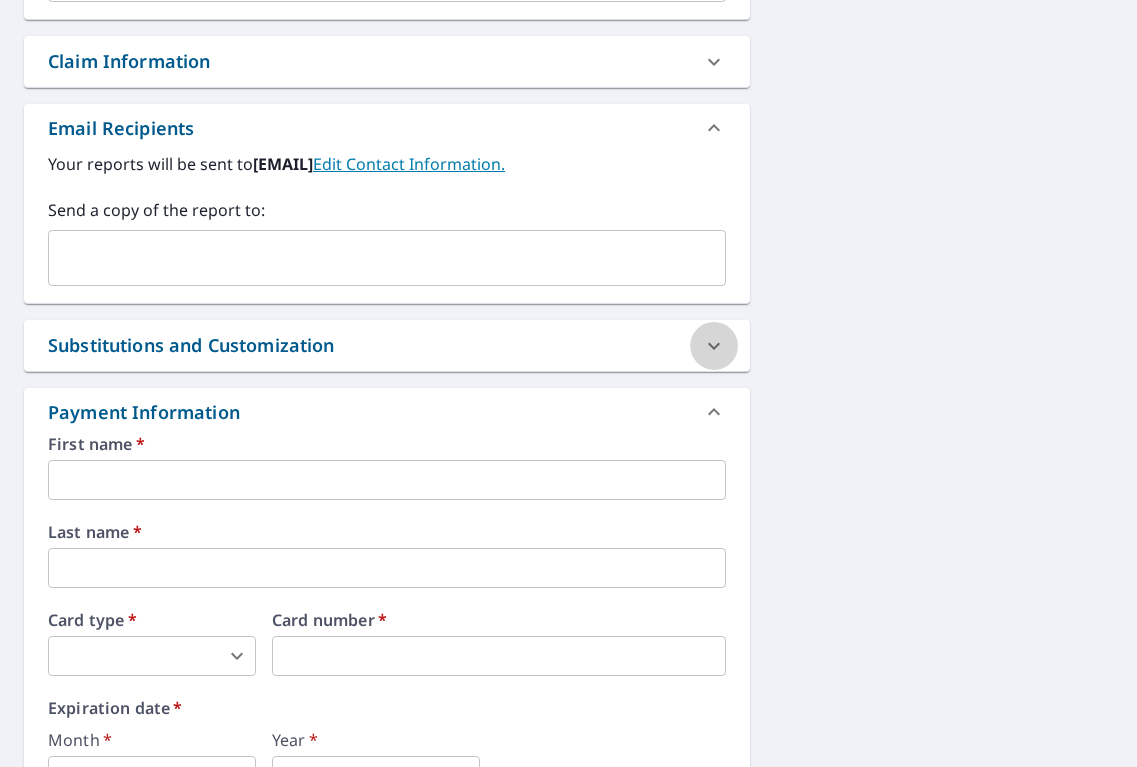 click at bounding box center (714, 346) 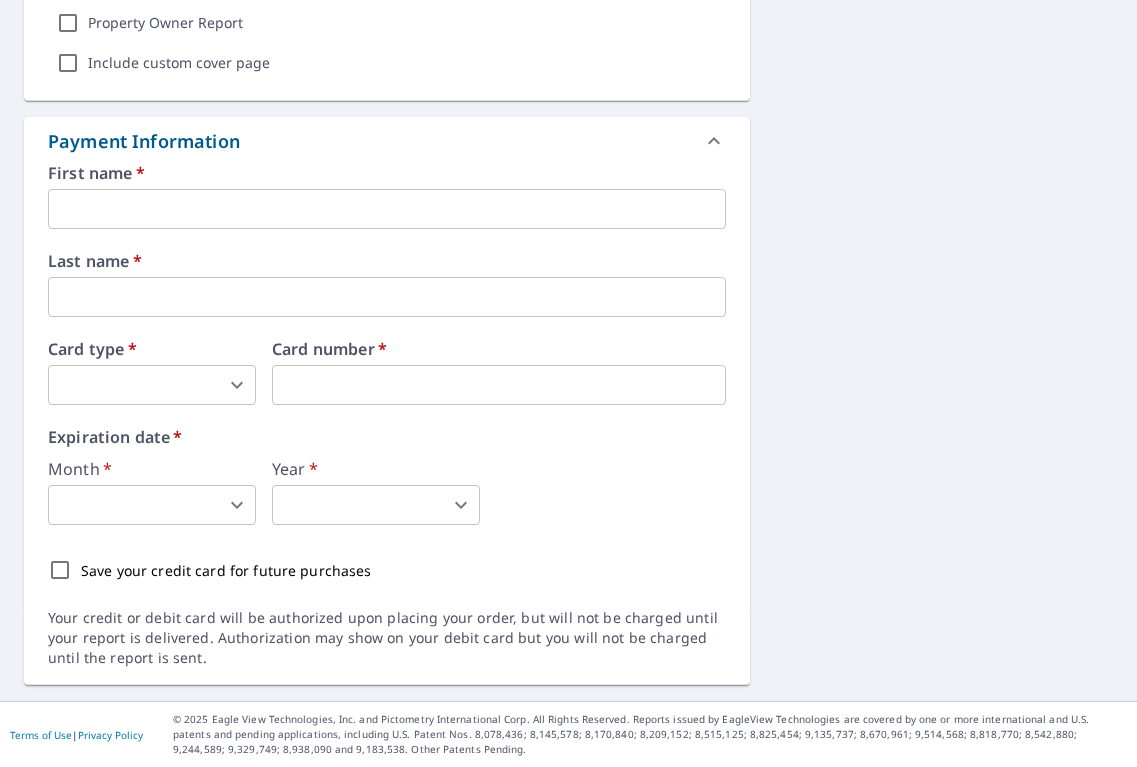 scroll, scrollTop: 1473, scrollLeft: 0, axis: vertical 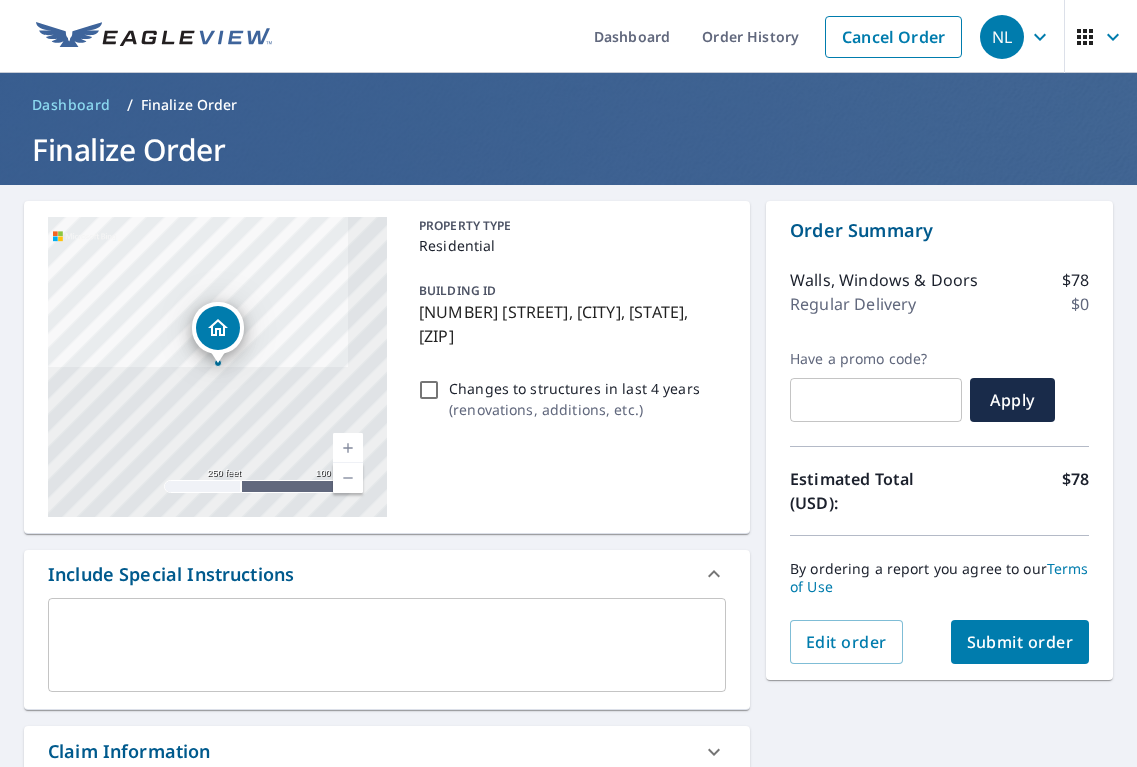 click 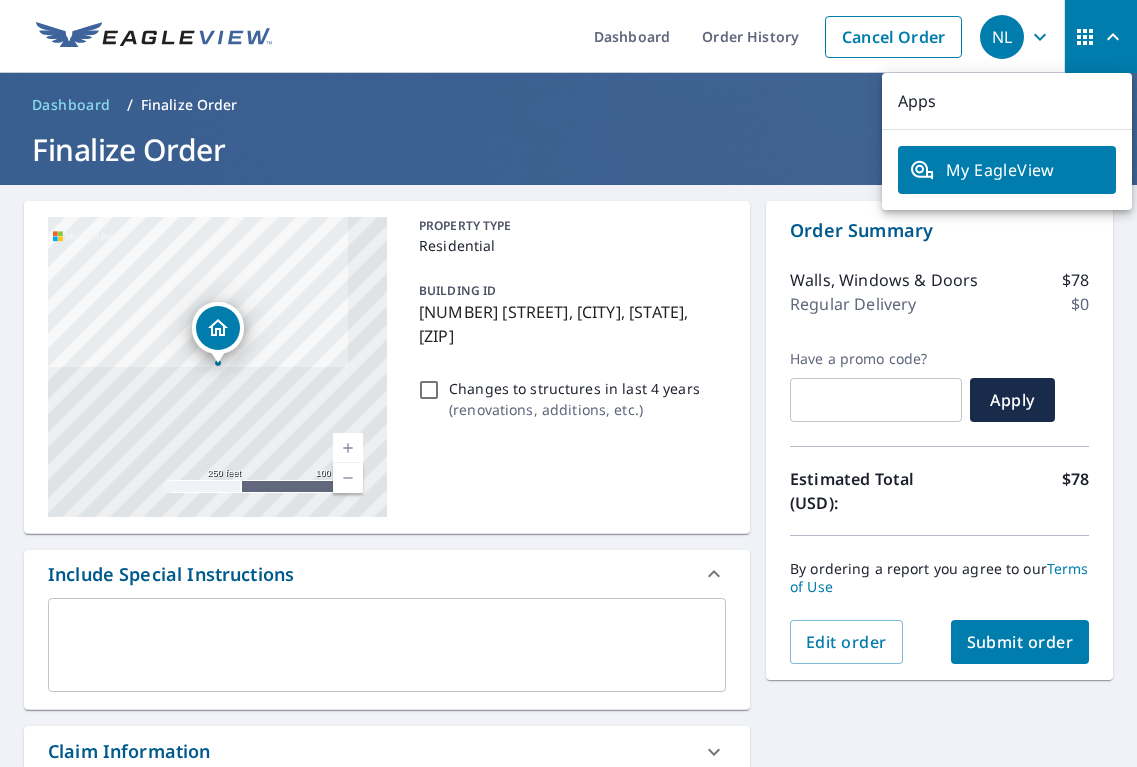 click on "PROPERTY TYPE Residential BUILDING ID [NUMBER] [STREET], [CITY], [STATE] Changes to structures in last 4 years ( renovations, additions, etc. ) Include Special Instructions x ​ Claim Information Claim number ​ Claim information ​ PO number ​ Date of loss ​ Cat ID ​ Email Recipients Your reports will be sent to  allprosroofing@example.com.  Edit Contact Information. Send a copy of the report to: ​ Substitutions and Customization Roof measurement report substitutions If a Walls, Windows & Doors Report is unavailable, send me a Walls Report: Yes No Ask If a Residential/Multi-Family Report is unavailable send me a Commercial Report: Yes No Ask Additional Report Formats (Not available for all reports) DXF RXF XML Add-ons and custom cover page Property Owner Report *" at bounding box center [568, 1179] 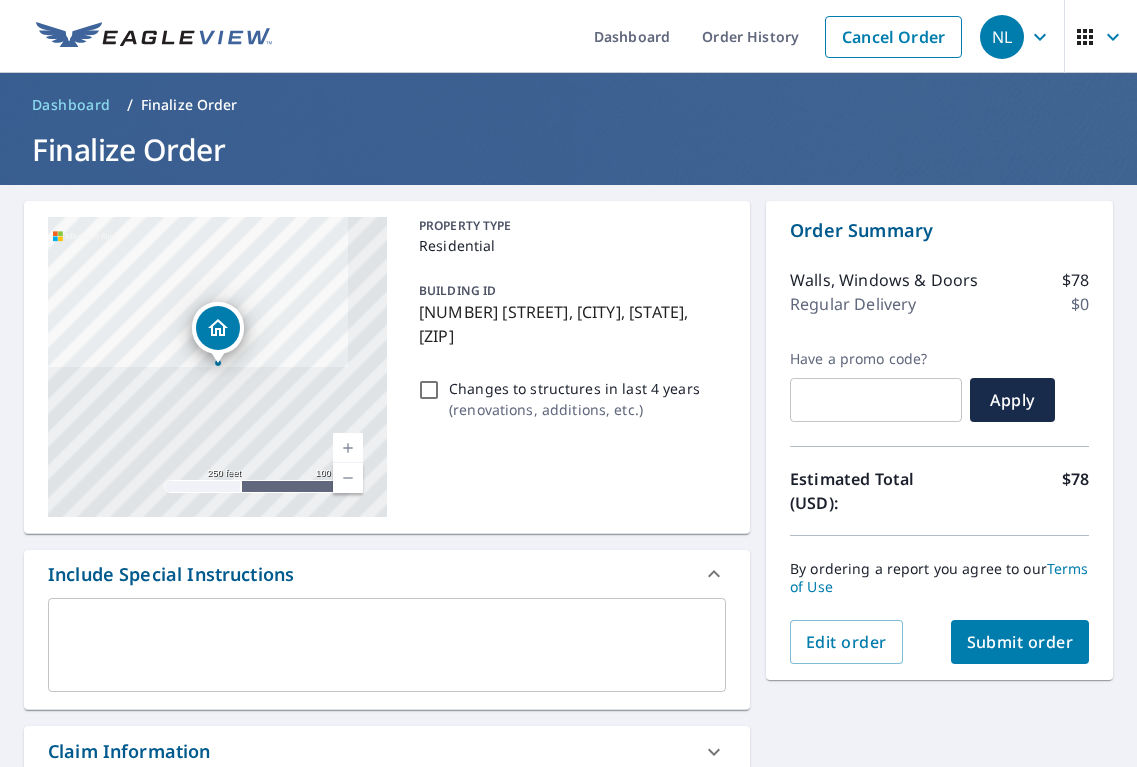 click 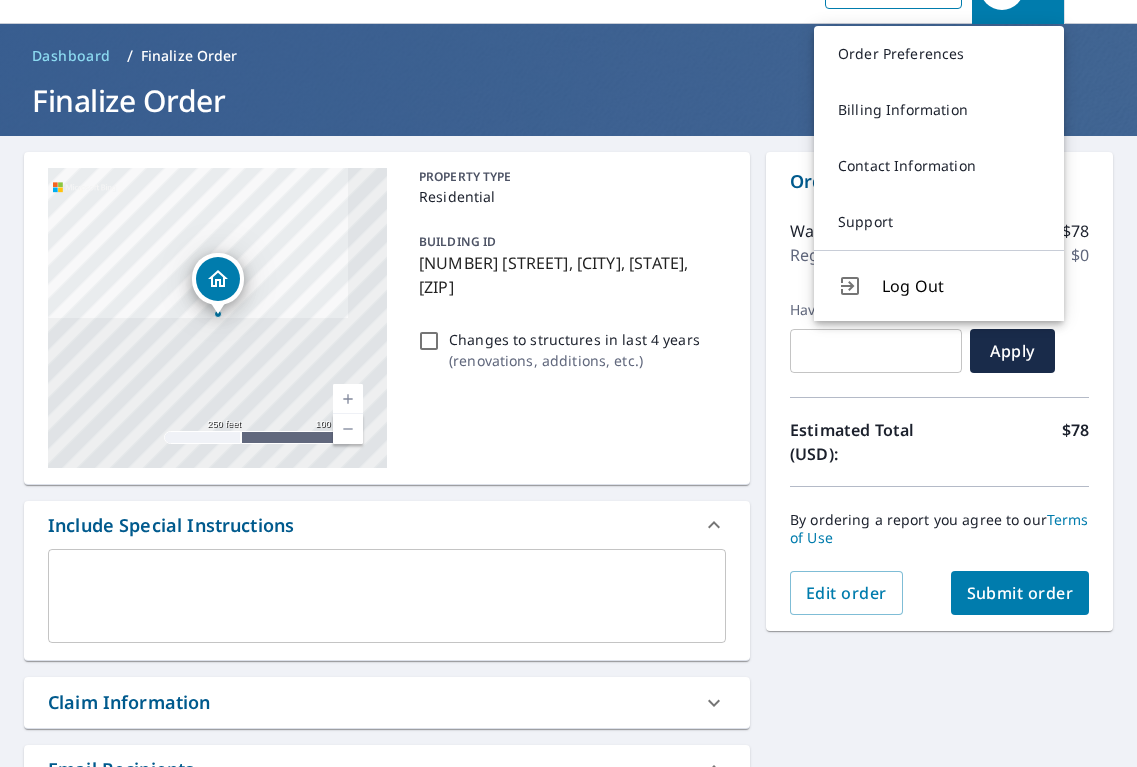 scroll, scrollTop: 34, scrollLeft: 0, axis: vertical 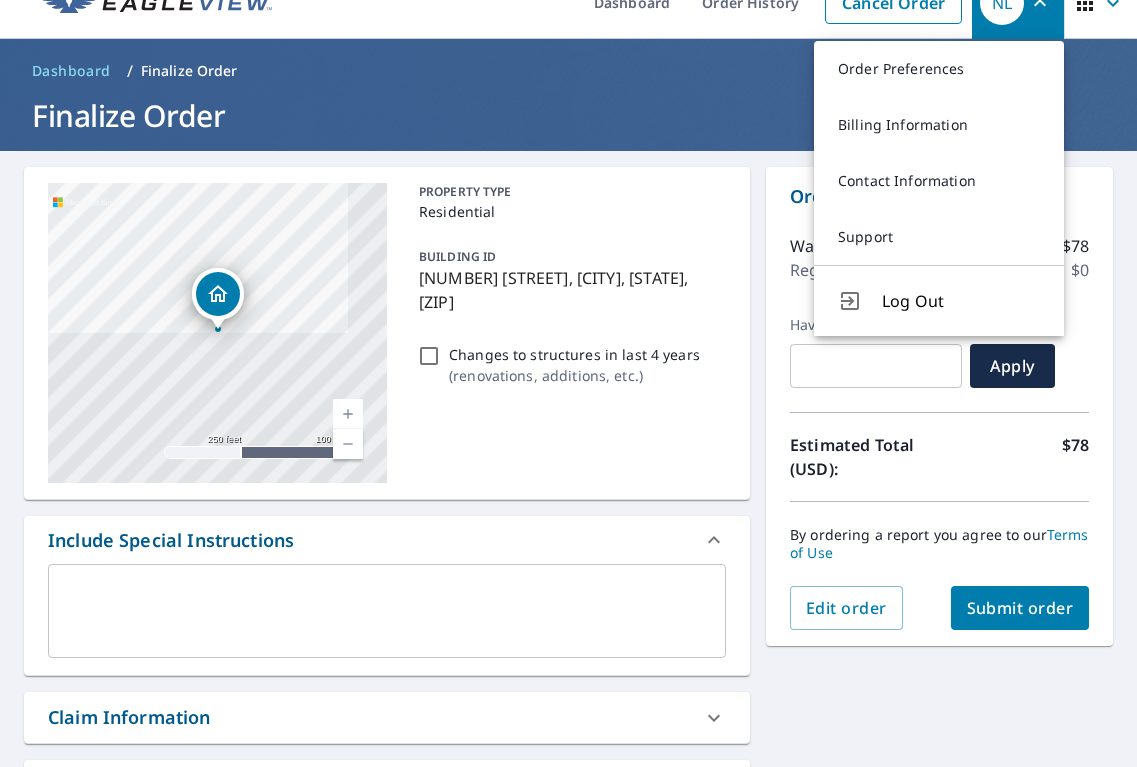 click on "PROPERTY TYPE Residential BUILDING ID [NUMBER] [STREET], [CITY], [STATE] Changes to structures in last 4 years ( renovations, additions, etc. ) Include Special Instructions x ​ Claim Information Claim number ​ Claim information ​ PO number ​ Date of loss ​ Cat ID ​ Email Recipients Your reports will be sent to  allprosroofing@example.com.  Edit Contact Information. Send a copy of the report to: ​ Substitutions and Customization Roof measurement report substitutions If a Walls, Windows & Doors Report is unavailable, send me a Walls Report: Yes No Ask If a Residential/Multi-Family Report is unavailable send me a Commercial Report: Yes No Ask Additional Report Formats (Not available for all reports) DXF RXF XML Add-ons and custom cover page Property Owner Report *" at bounding box center [568, 1145] 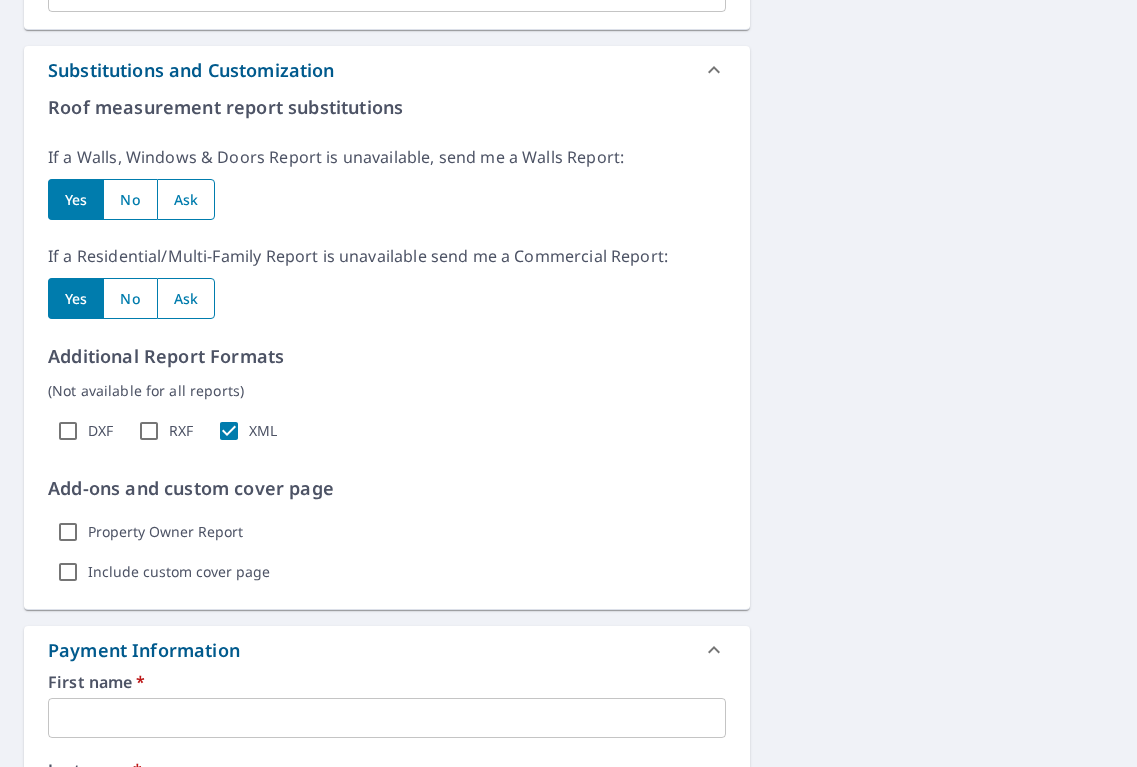 scroll, scrollTop: 1473, scrollLeft: 0, axis: vertical 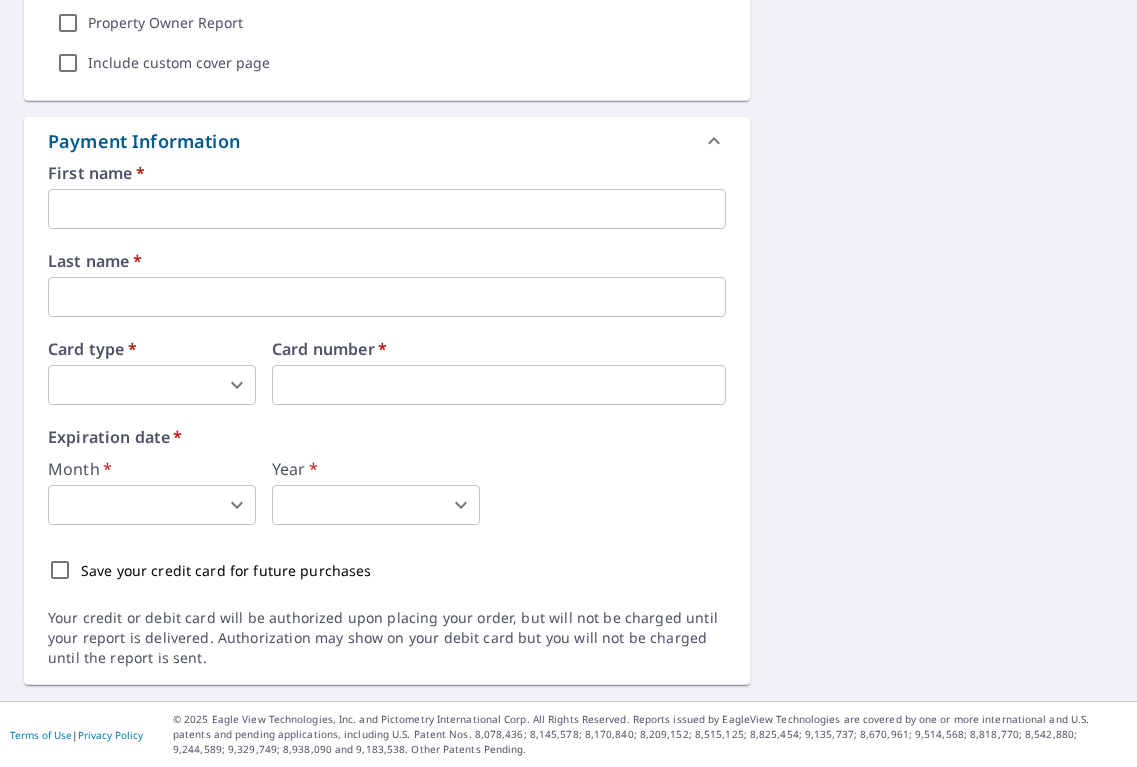 click on "First name   * ​" at bounding box center [387, 197] 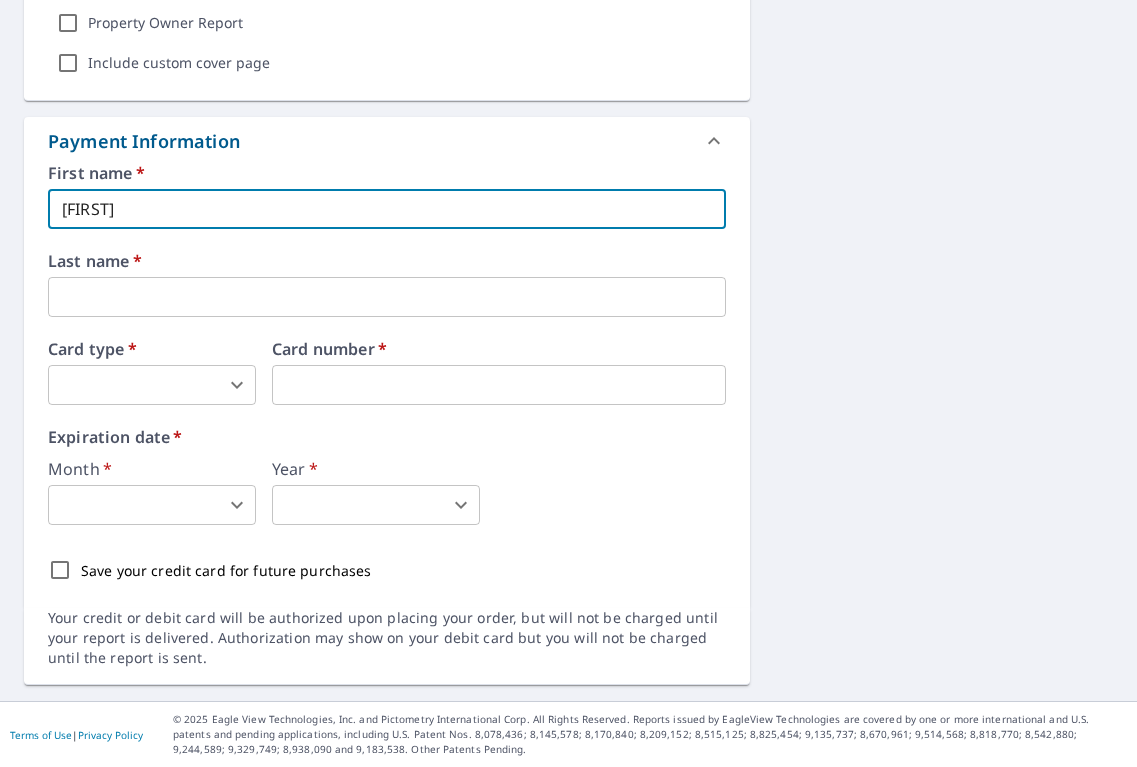 type on "[FIRST]" 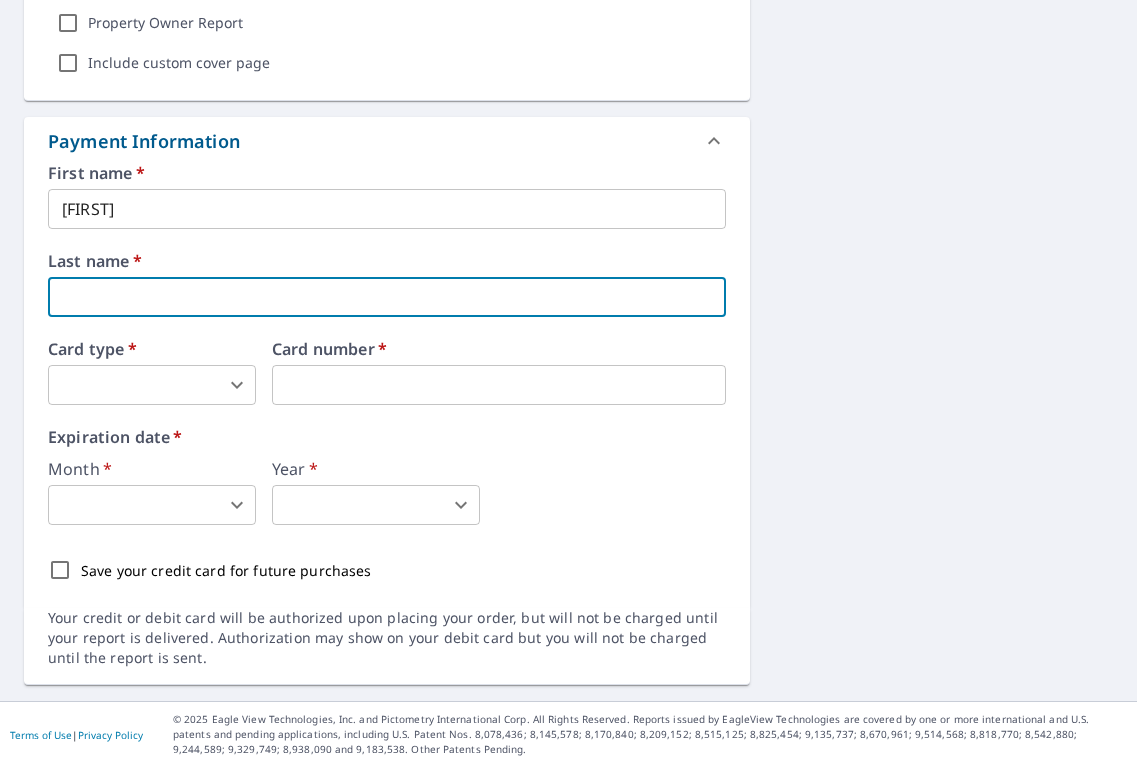 type on "l" 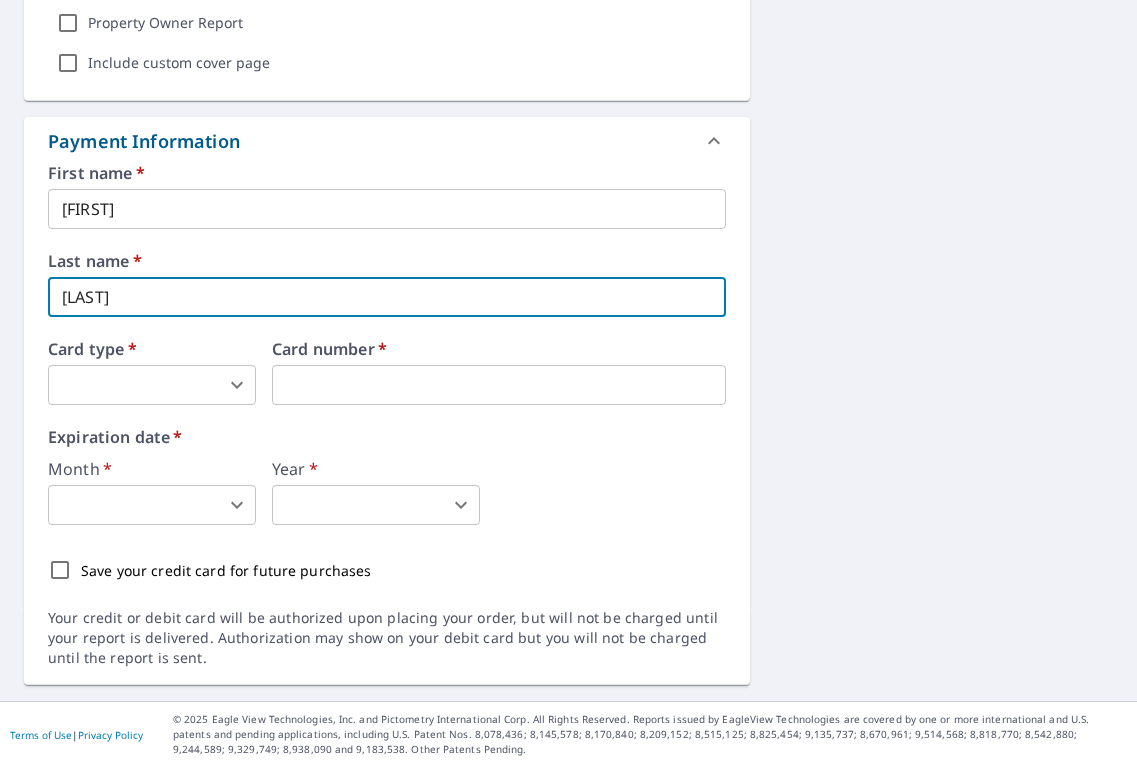 type on "[LAST]" 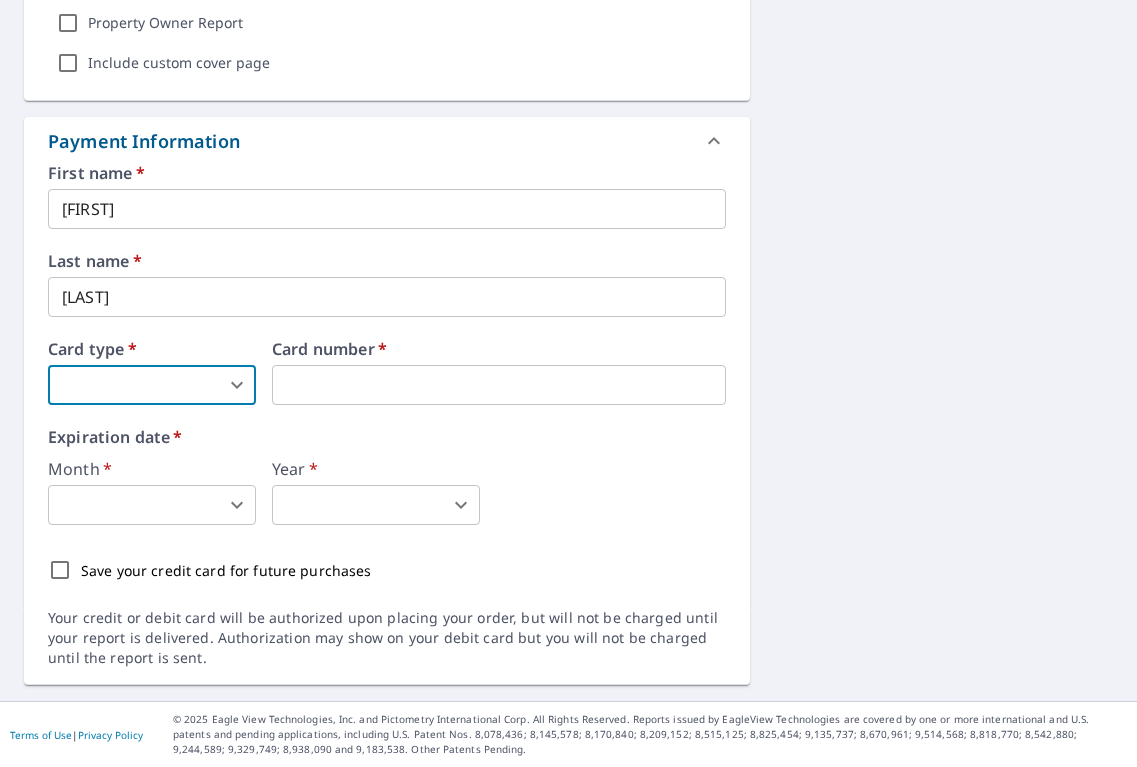 click on "NL NL
Dashboard Order History Cancel Order NL Dashboard / Finalize Order Finalize Order [NUMBER] [STREET] [CITY], [STATE] [ZIP] Aerial Road A standard road map Aerial A detailed look from above Labels Labels 250 feet 100 m © 2025 TomTom, © Vexcel Imaging, © 2025 Microsoft Corporation,  © OpenStreetMap Terms PROPERTY TYPE Residential BUILDING ID [NUMBER] [STREET], [CITY], [STATE] Changes to structures in last 4 years ( renovations, additions, etc. ) Include Special Instructions x ​ Claim Information Claim number ​ Claim information ​ PO number ​ Date of loss ​ Cat ID ​ Email Recipients Your reports will be sent to  allprosroofing@example.com.  Edit Contact Information. Send a copy of the report to: ​ Substitutions and Customization Roof measurement report substitutions If a Walls, Windows & Doors Report is unavailable, send me a Walls Report: Yes No Ask If a Residential/Multi-Family Report is unavailable send me a Commercial Report: Yes No Ask Additional Report Formats DXF" at bounding box center [568, 383] 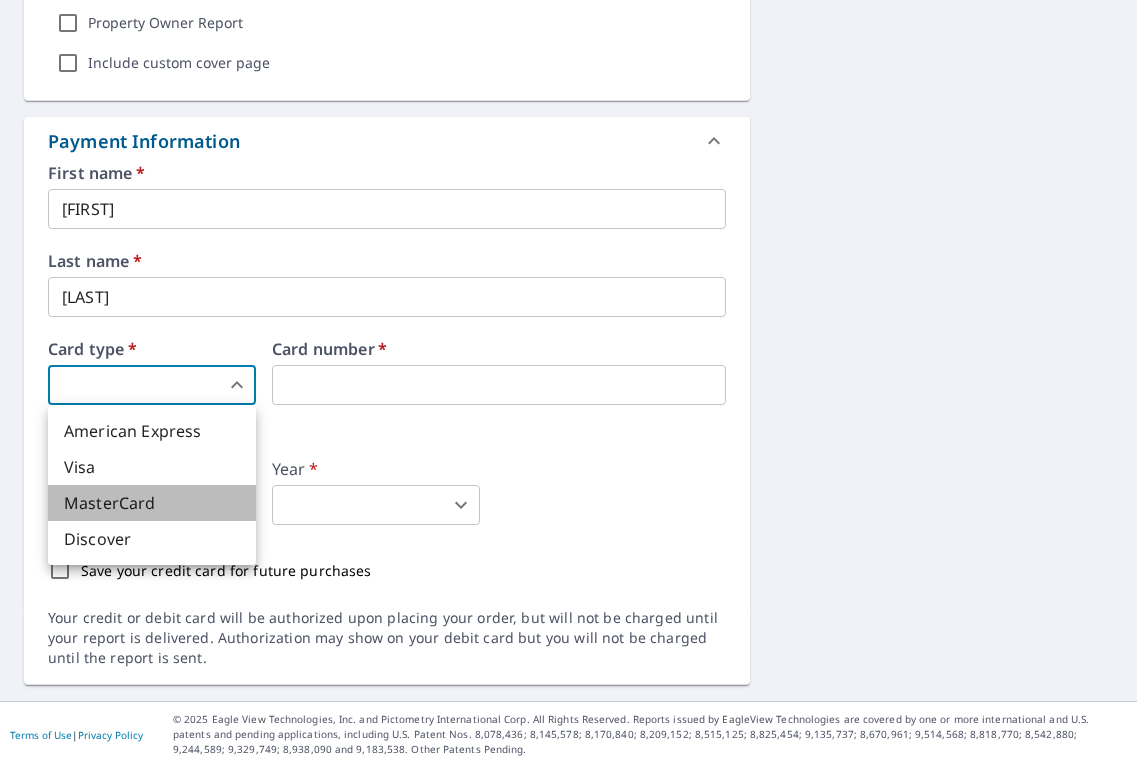 click on "MasterCard" at bounding box center (152, 503) 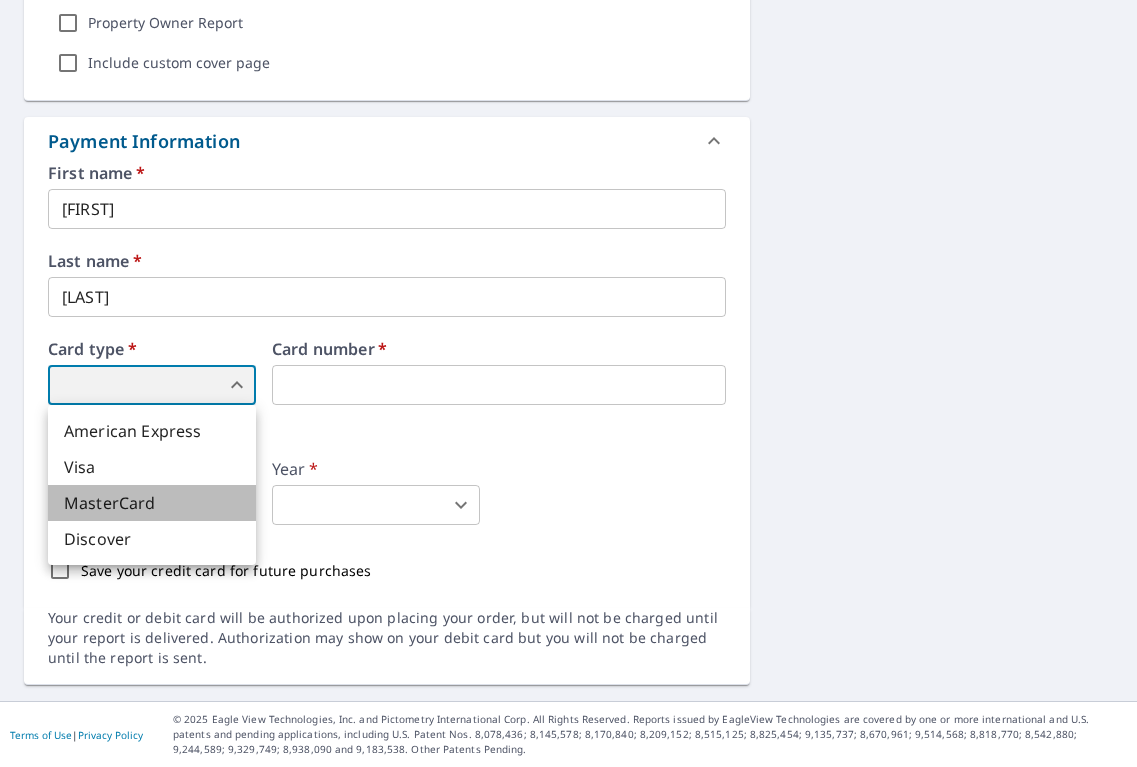 type on "3" 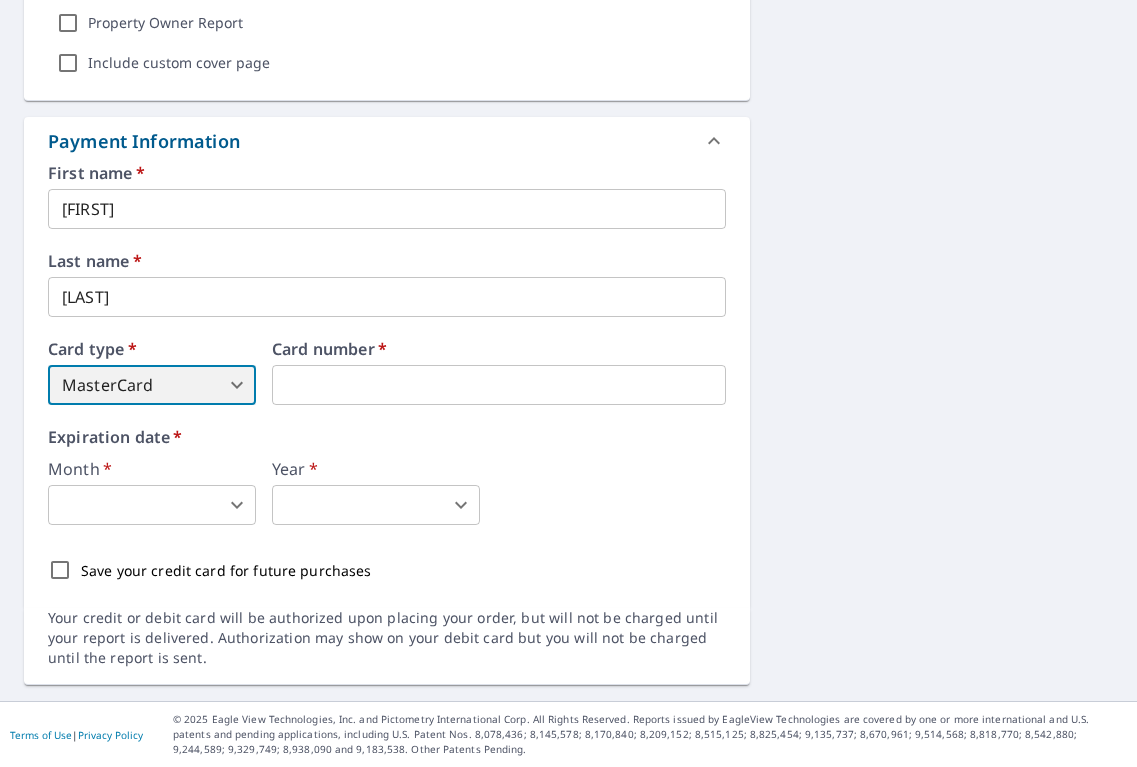 scroll, scrollTop: 0, scrollLeft: 0, axis: both 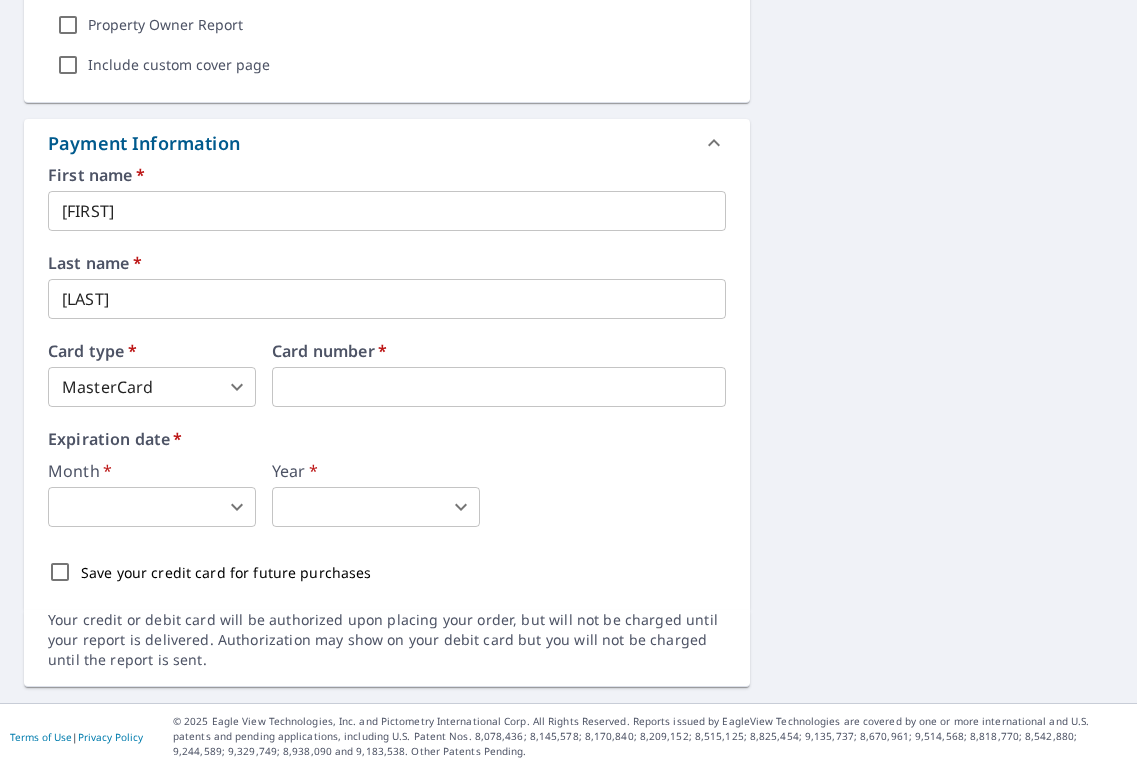 click on "Card type   * MasterCard 3 ​ Card number   *" at bounding box center (387, 375) 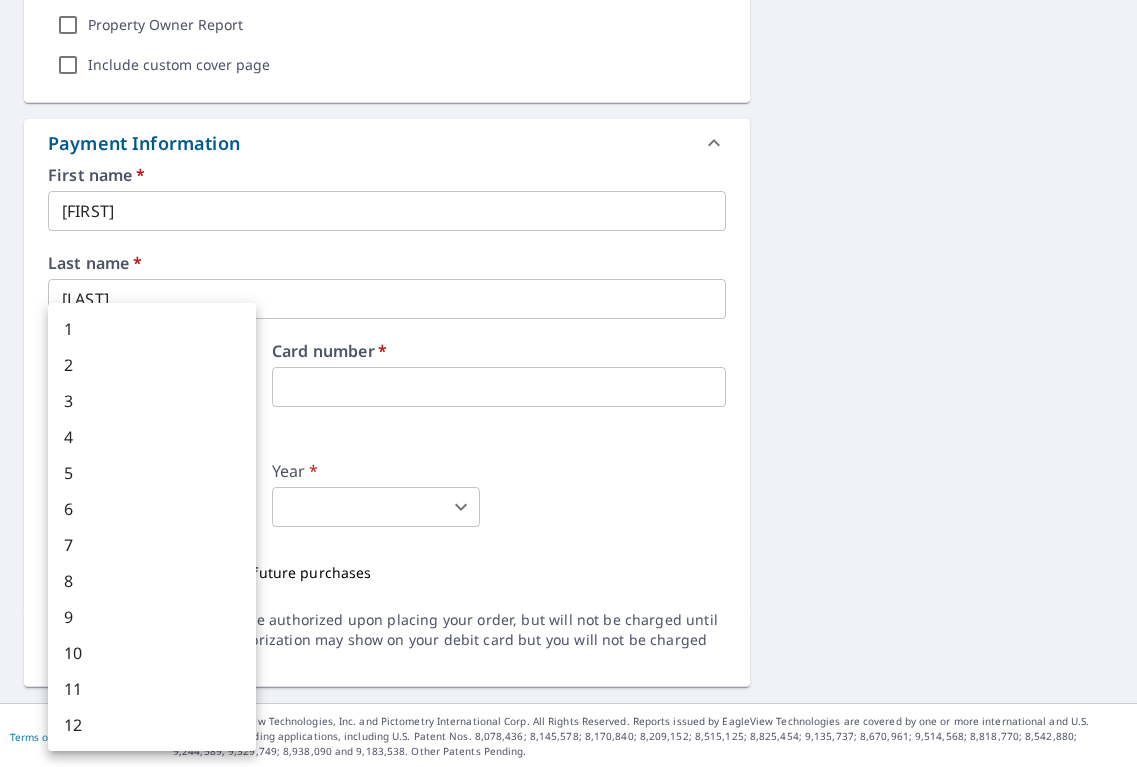 click at bounding box center [568, 383] 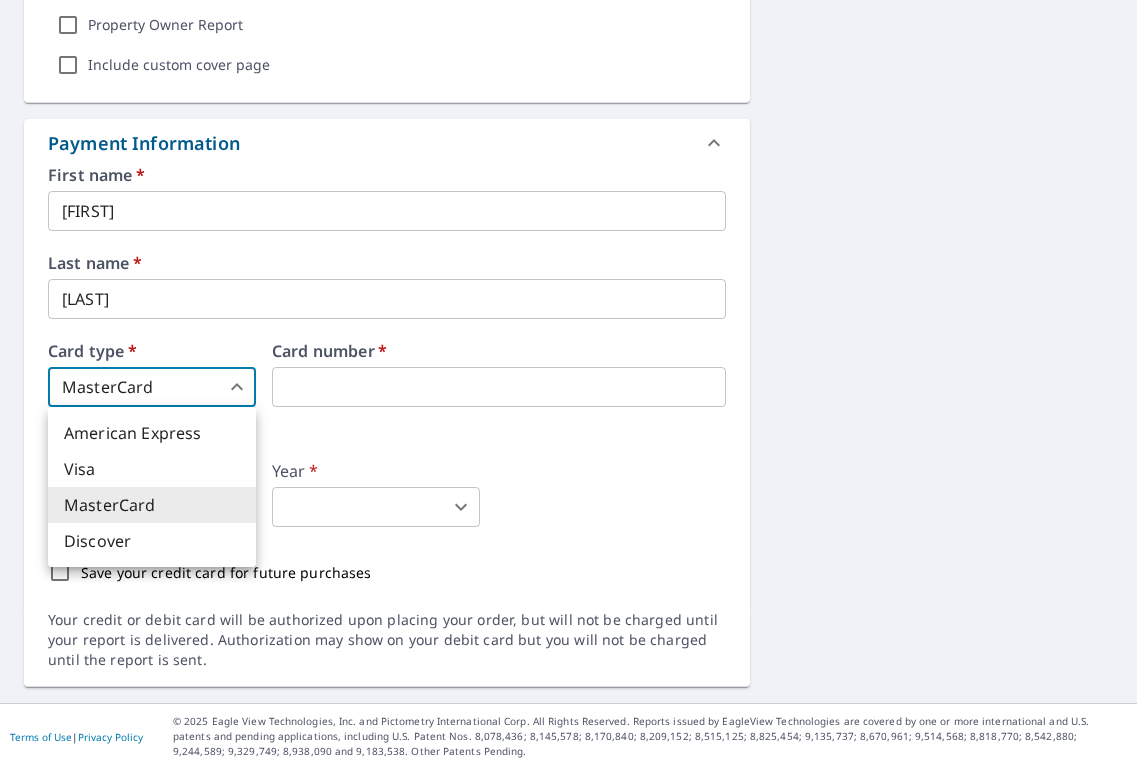click on "NL NL
Dashboard Order History Cancel Order NL Dashboard / Finalize Order Finalize Order [NUMBER] [STREET] [CITY], [STATE] [ZIP] Aerial Road A standard road map Aerial A detailed look from above Labels Labels 250 feet 100 m © 2025 TomTom, © Vexcel Imaging, © 2025 Microsoft Corporation,  © OpenStreetMap Terms PROPERTY TYPE Residential BUILDING ID [NUMBER] [STREET], [CITY], [STATE] Changes to structures in last 4 years ( renovations, additions, etc. ) Include Special Instructions x ​ Claim Information Claim number ​ Claim information ​ PO number ​ Date of loss ​ Cat ID ​ Email Recipients Your reports will be sent to  allprosroofing@example.com.  Edit Contact Information. Send a copy of the report to: ​ Substitutions and Customization Roof measurement report substitutions If a Walls, Windows & Doors Report is unavailable, send me a Walls Report: Yes No Ask If a Residential/Multi-Family Report is unavailable send me a Commercial Report: Yes No Ask Additional Report Formats DXF" at bounding box center (568, 383) 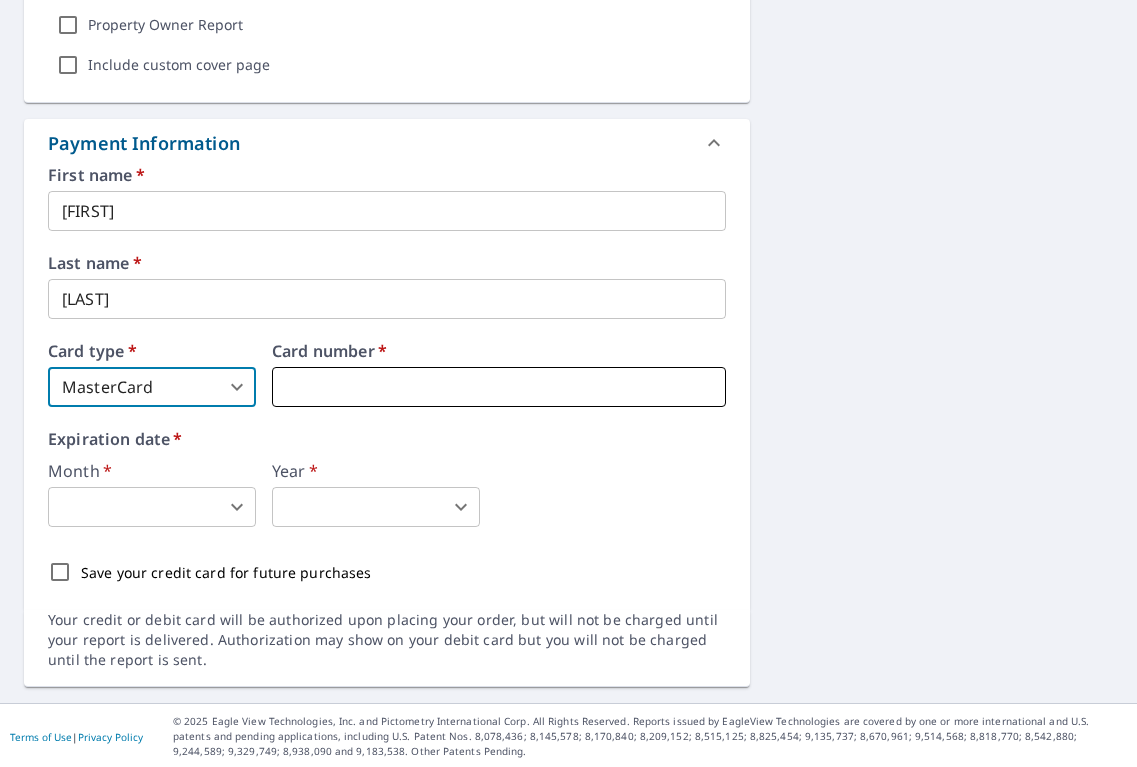 click at bounding box center [499, 387] 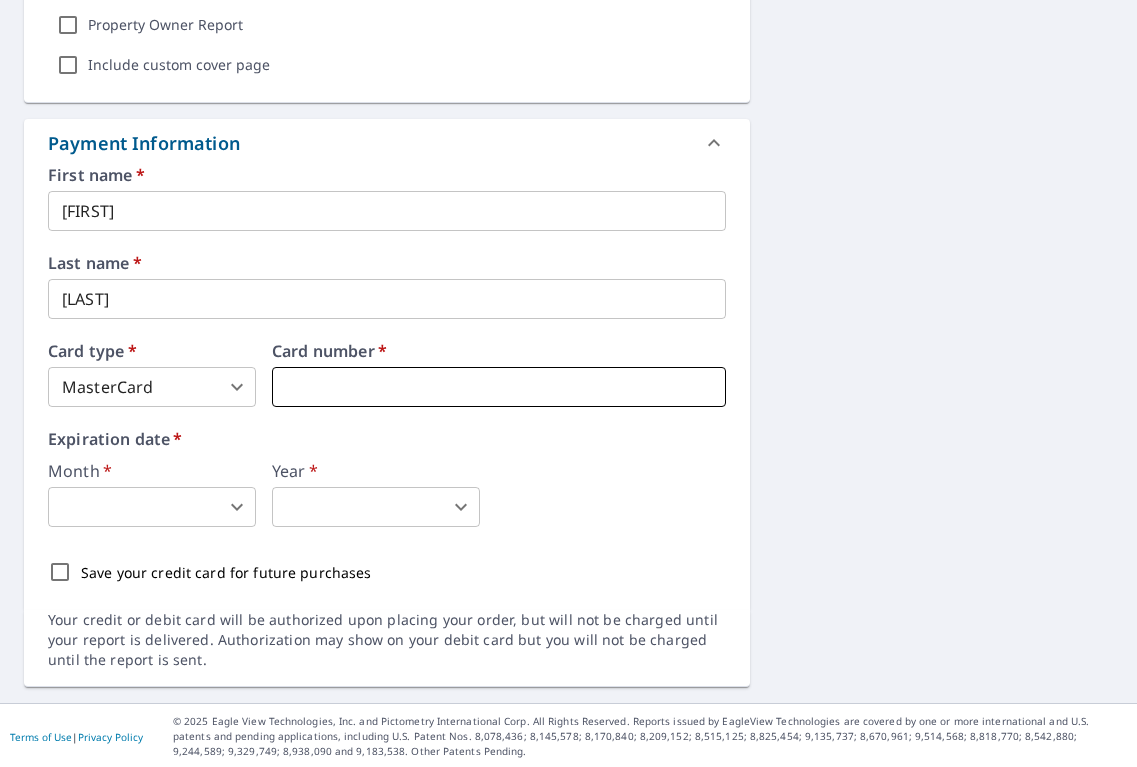 click at bounding box center (499, 387) 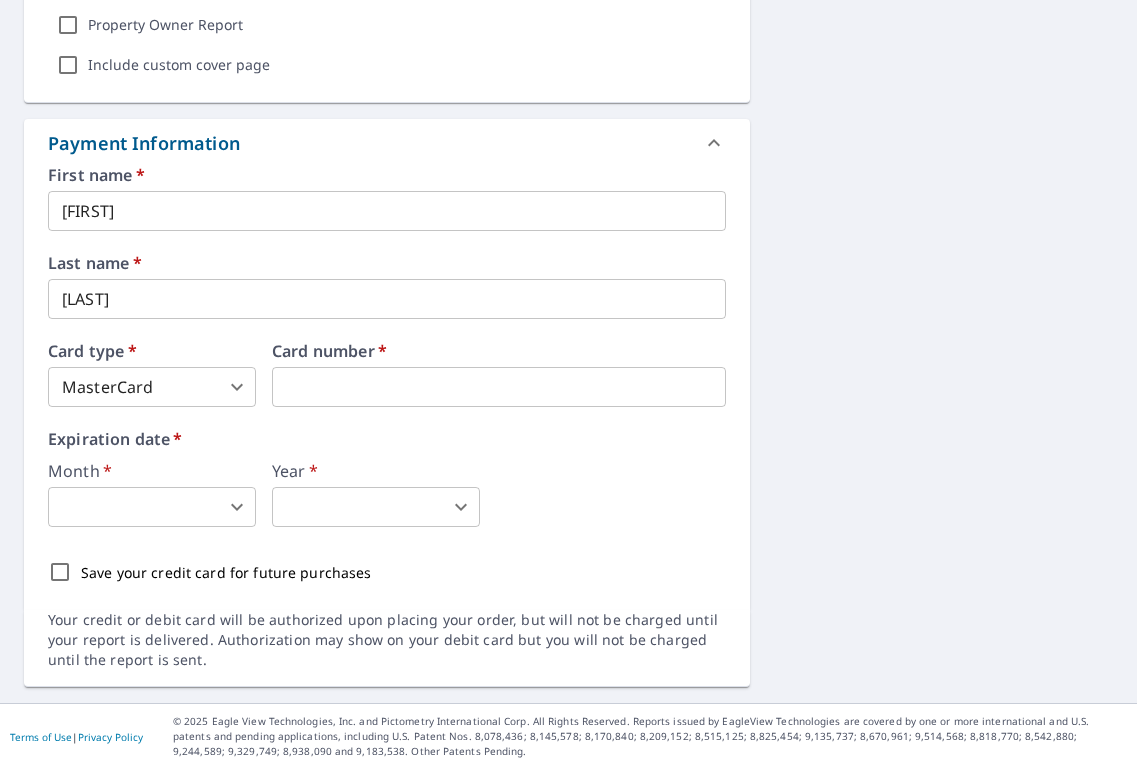 click on "PROPERTY TYPE Residential BUILDING ID [NUMBER] [STREET], [CITY], [STATE] Changes to structures in last 4 years ( renovations, additions, etc. ) Include Special Instructions x ​ Claim Information Claim number ​ Claim information ​ PO number ​ Date of loss ​ Cat ID ​ Email Recipients Your reports will be sent to  allprosroofing@example.com.  Edit Contact Information. Send a copy of the report to: ​ Substitutions and Customization Roof measurement report substitutions If a Walls, Windows & Doors Report is unavailable, send me a Walls Report: Yes No Ask If a Residential/Multi-Family Report is unavailable send me a Commercial Report: Yes No Ask Additional Report Formats (Not available for all reports) DXF RXF XML Add-ons and custom cover page Property Owner Report *" at bounding box center [568, -292] 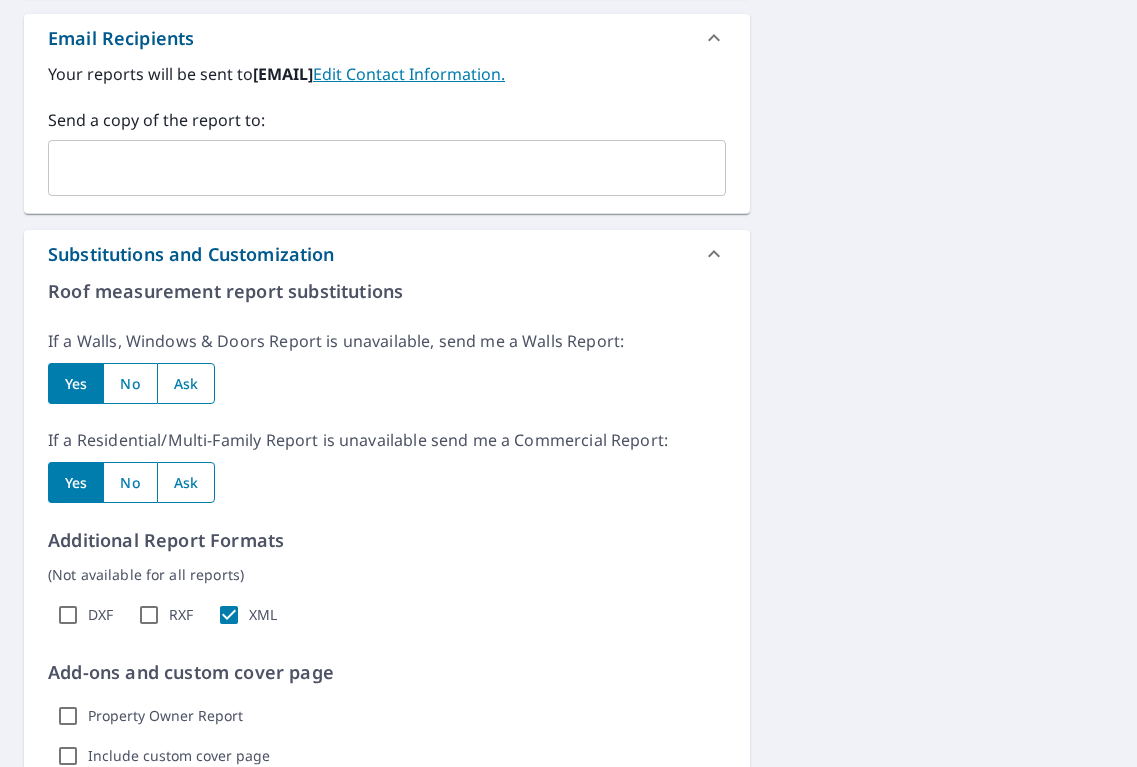scroll, scrollTop: 778, scrollLeft: 0, axis: vertical 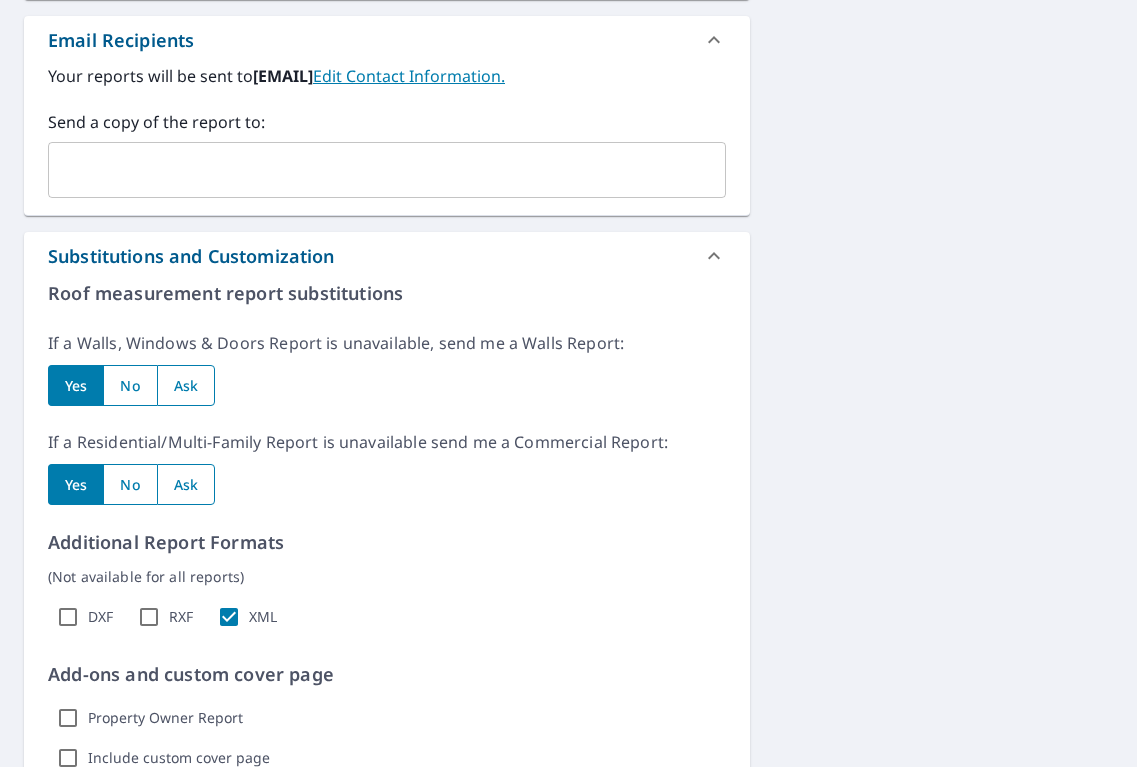 click at bounding box center [129, 484] 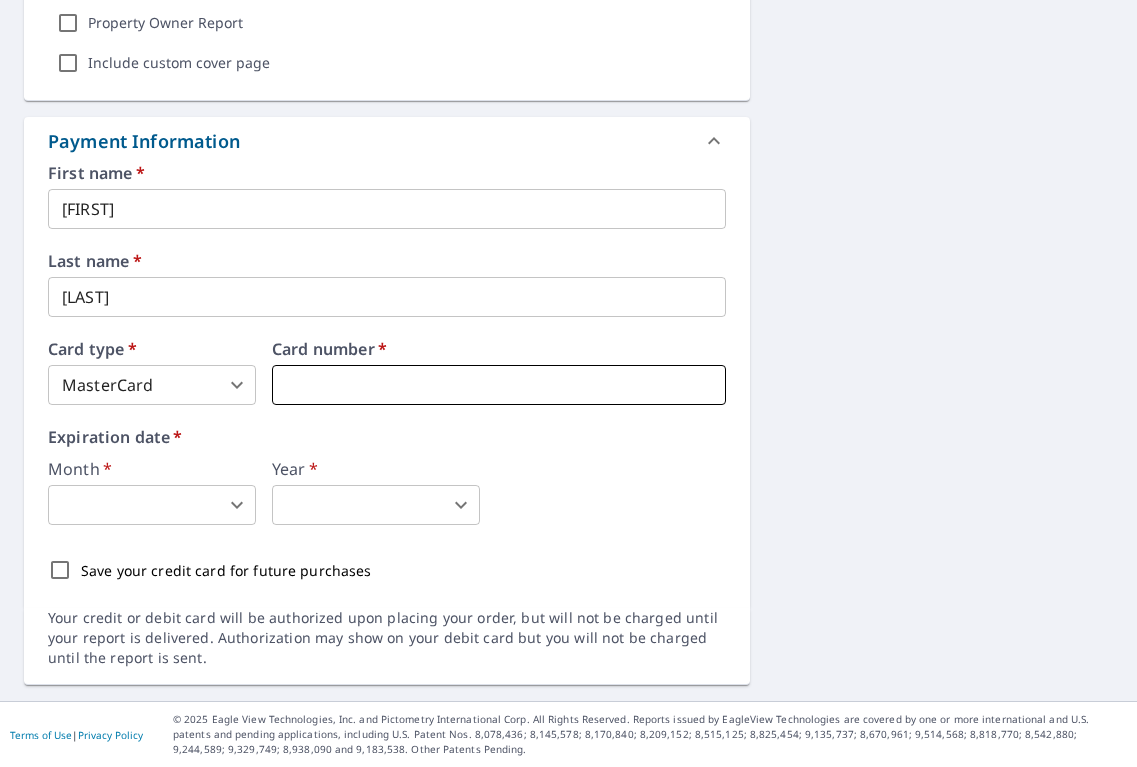 scroll, scrollTop: 1473, scrollLeft: 0, axis: vertical 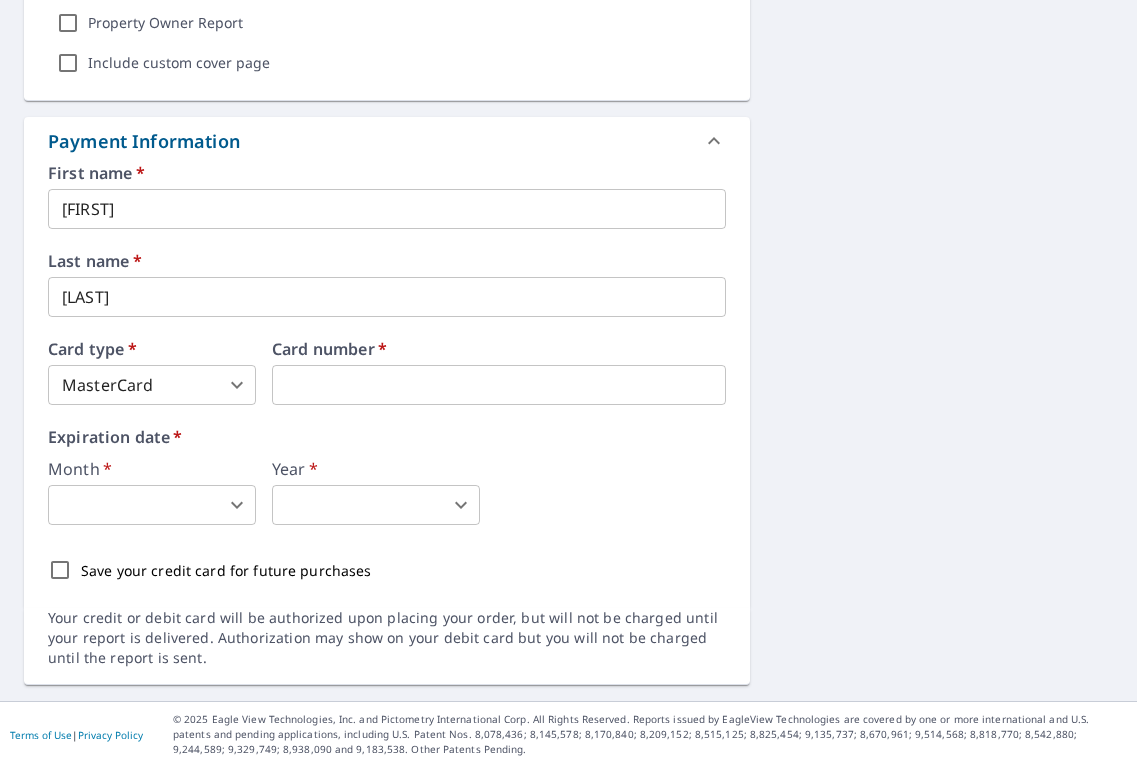 click on "First name   * [FIRST] ​ Last name   * [LAST] ​ Card type   * MasterCard 3 ​ Card number   * Expiration date   * Month   * ​ 0 ​ Year   * ​ 0 ​ Save your credit card for future purchases" at bounding box center (387, 378) 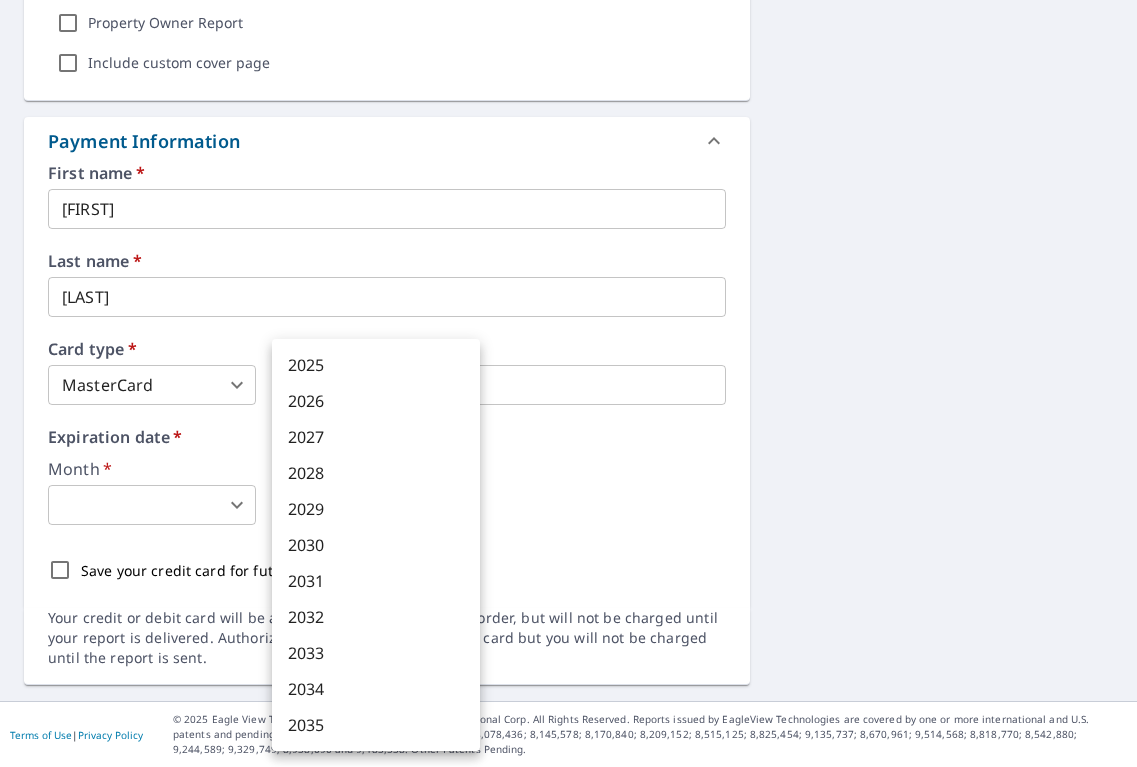 click on "NL NL
Dashboard Order History Cancel Order NL Dashboard / Finalize Order Finalize Order [NUMBER] [STREET] [CITY], [STATE] [ZIP] Aerial Road A standard road map Aerial A detailed look from above Labels Labels 250 feet 100 m © 2025 TomTom, © Vexcel Imaging, © 2025 Microsoft Corporation,  © OpenStreetMap Terms PROPERTY TYPE Residential BUILDING ID [NUMBER] [STREET], [CITY], [STATE] Changes to structures in last 4 years ( renovations, additions, etc. ) Include Special Instructions x ​ Claim Information Claim number ​ Claim information ​ PO number ​ Date of loss ​ Cat ID ​ Email Recipients Your reports will be sent to  allprosroofing@example.com.  Edit Contact Information. Send a copy of the report to: ​ Substitutions and Customization Roof measurement report substitutions If a Walls, Windows & Doors Report is unavailable, send me a Walls Report: Yes No Ask If a Residential/Multi-Family Report is unavailable send me a Commercial Report: Yes No Ask Additional Report Formats DXF" at bounding box center [568, 383] 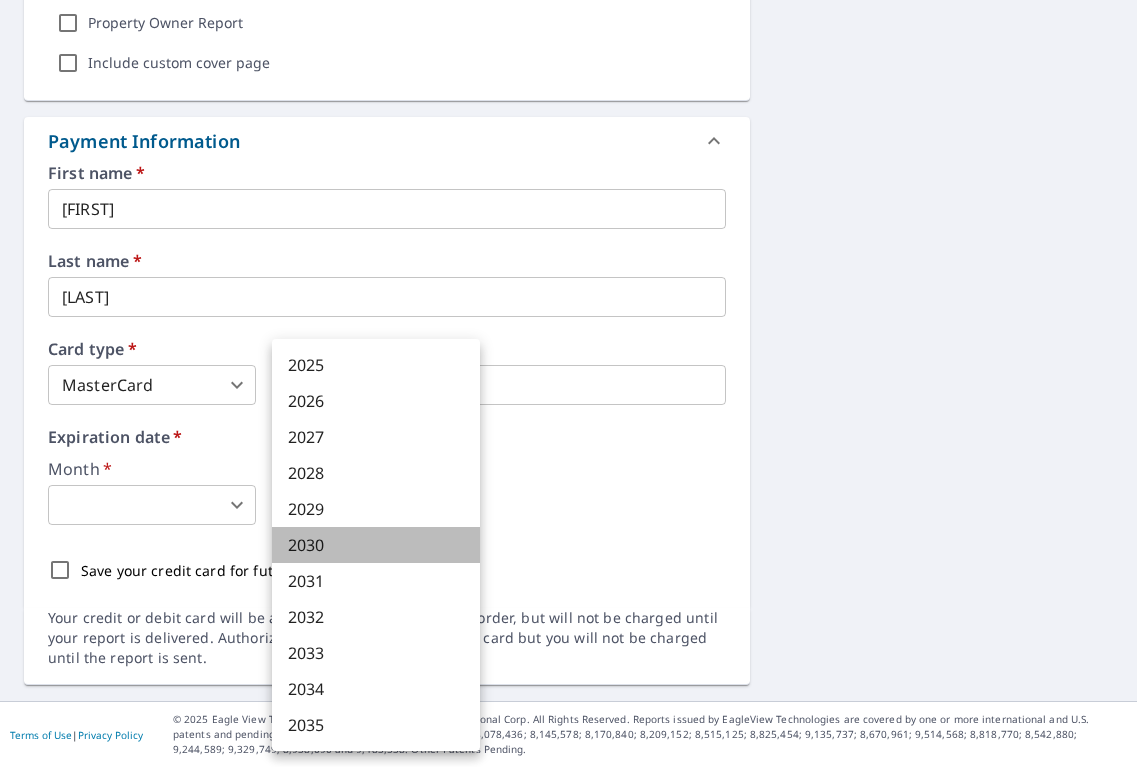 click on "2030" at bounding box center [376, 545] 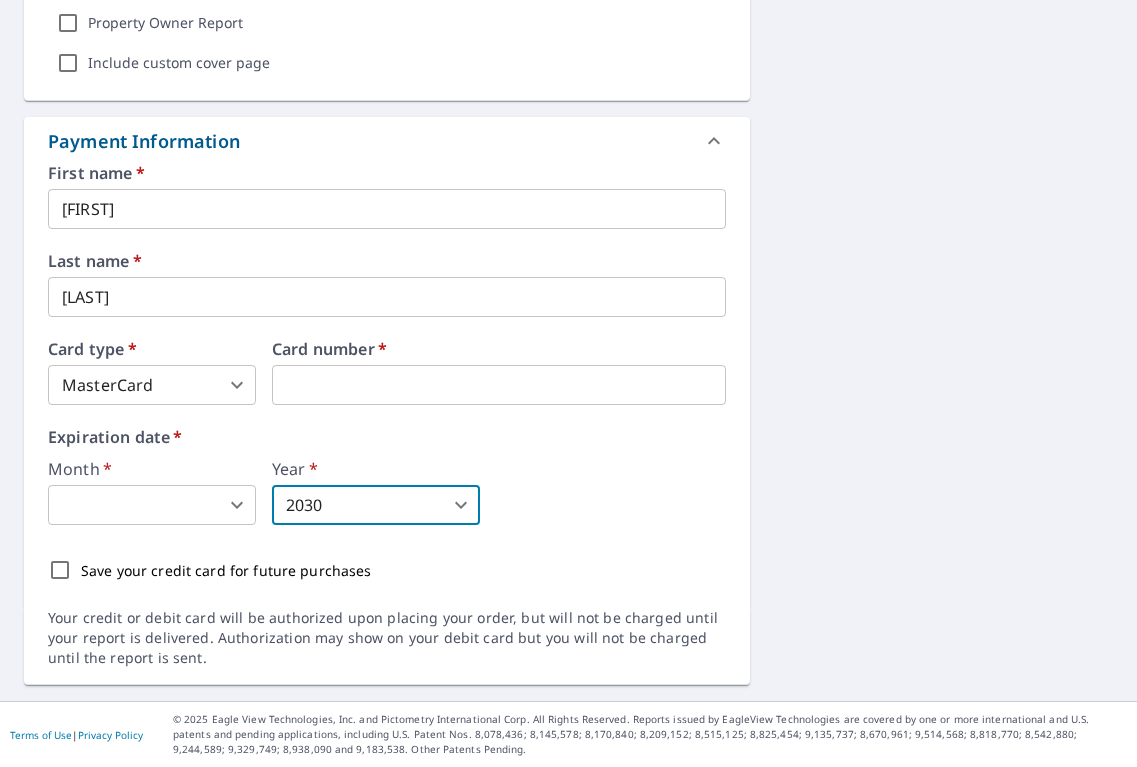 click on "NL NL
Dashboard Order History Cancel Order NL Dashboard / Finalize Order Finalize Order [NUMBER] [STREET] [CITY], [STATE] [ZIP] Aerial Road A standard road map Aerial A detailed look from above Labels Labels 250 feet 100 m © 2025 TomTom, © Vexcel Imaging, © 2025 Microsoft Corporation,  © OpenStreetMap Terms PROPERTY TYPE Residential BUILDING ID [NUMBER] [STREET], [CITY], [STATE] Changes to structures in last 4 years ( renovations, additions, etc. ) Include Special Instructions x ​ Claim Information Claim number ​ Claim information ​ PO number ​ Date of loss ​ Cat ID ​ Email Recipients Your reports will be sent to  allprosroofing@example.com.  Edit Contact Information. Send a copy of the report to: ​ Substitutions and Customization Roof measurement report substitutions If a Walls, Windows & Doors Report is unavailable, send me a Walls Report: Yes No Ask If a Residential/Multi-Family Report is unavailable send me a Commercial Report: Yes No Ask Additional Report Formats DXF" at bounding box center [568, 383] 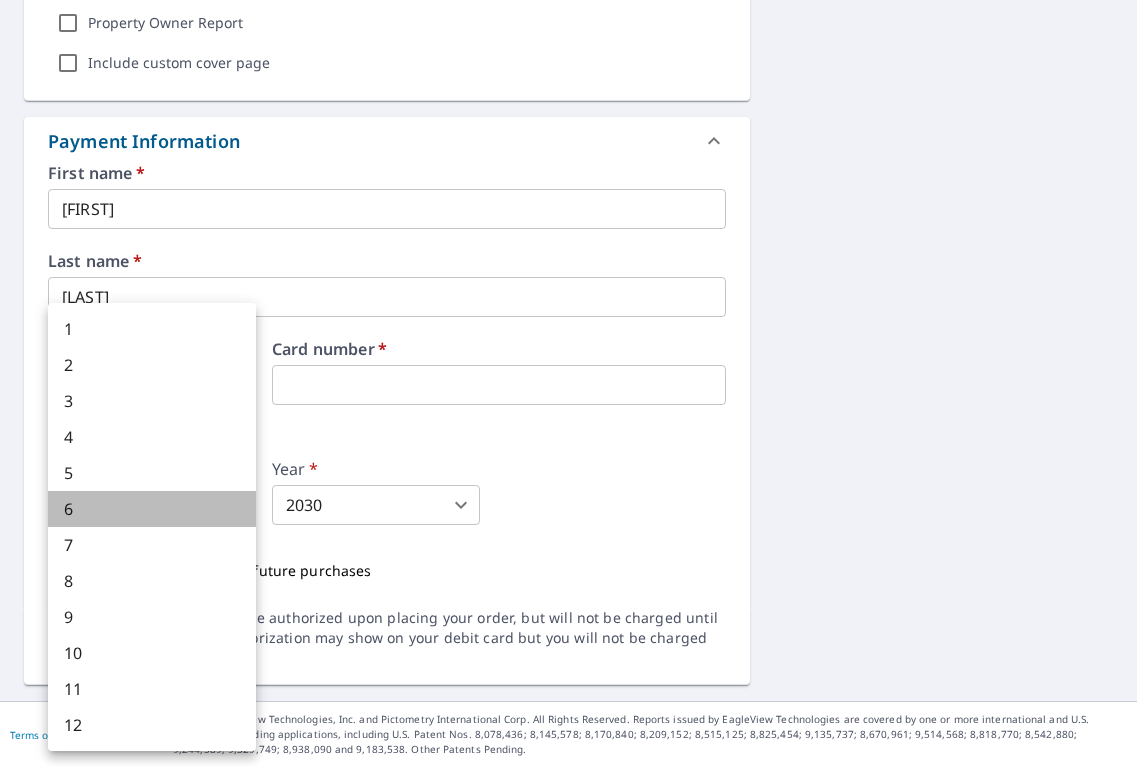 click on "6" at bounding box center (152, 509) 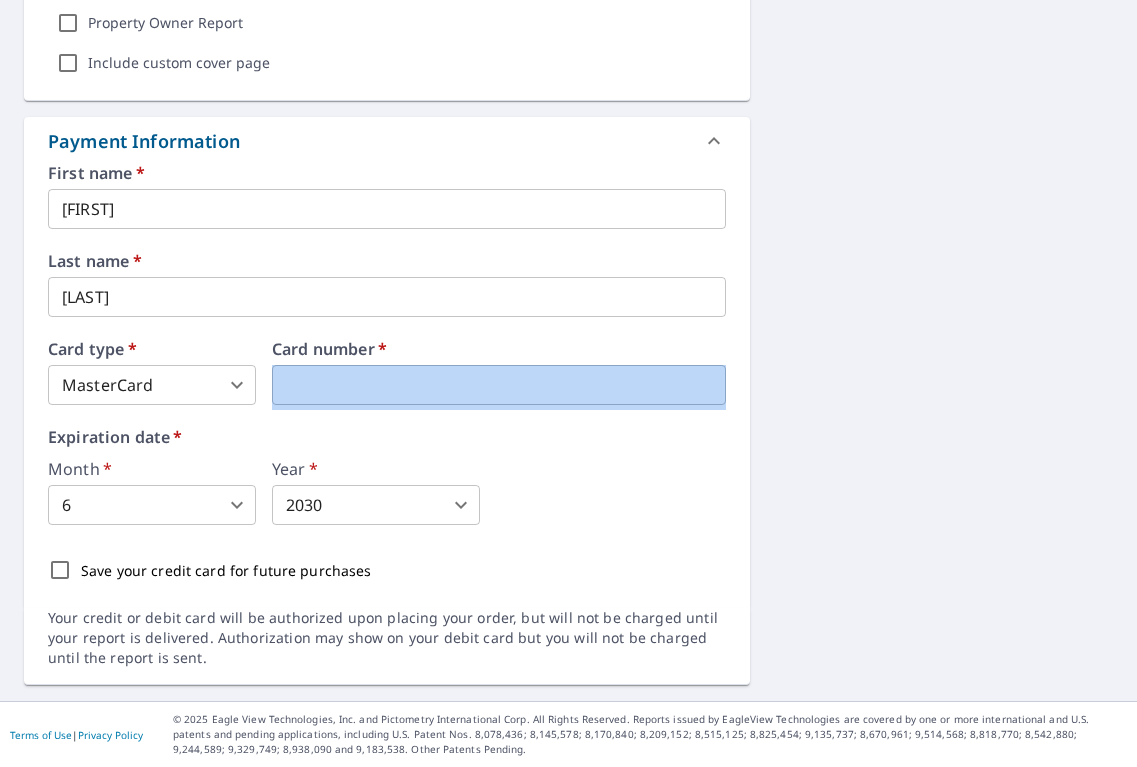 drag, startPoint x: 550, startPoint y: 426, endPoint x: 586, endPoint y: 405, distance: 41.677334 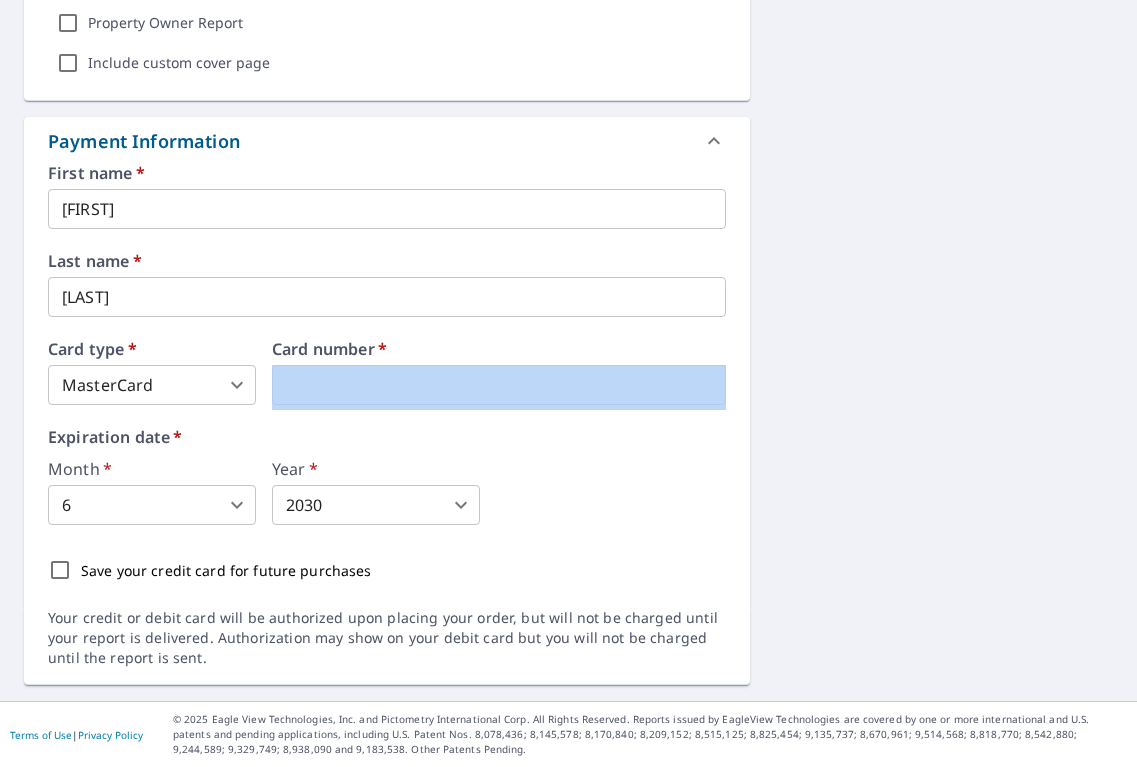 click at bounding box center [499, 385] 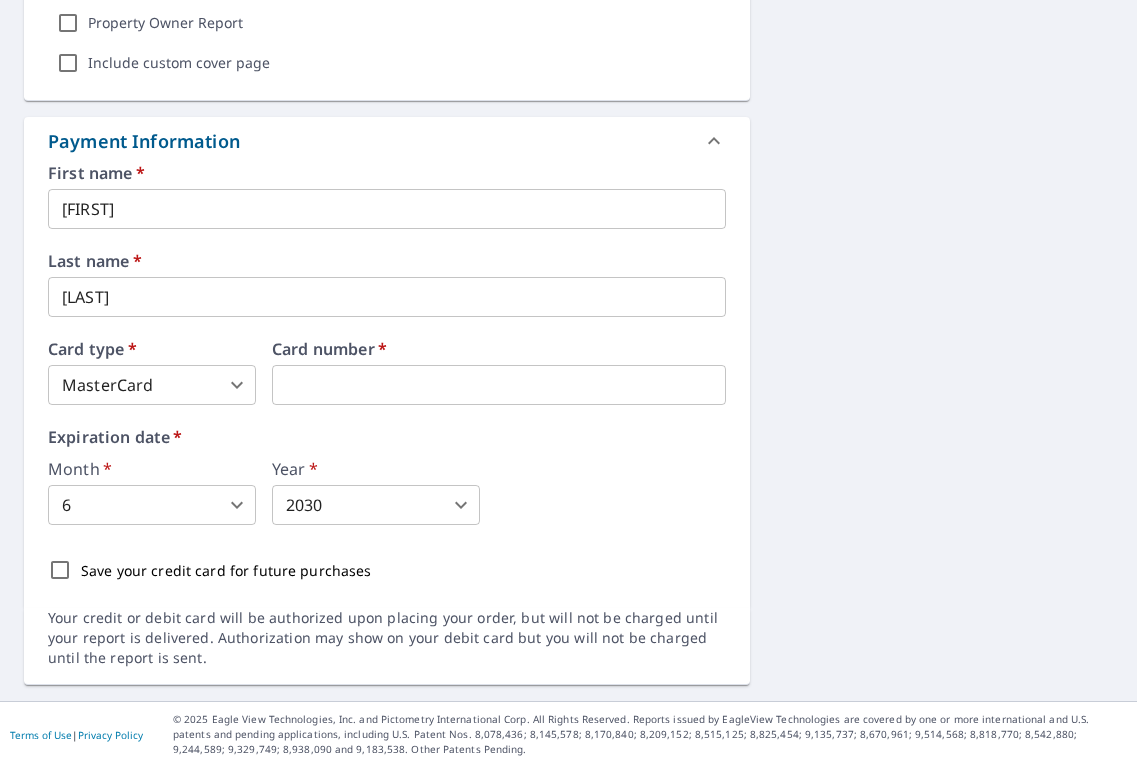 drag, startPoint x: 929, startPoint y: 310, endPoint x: 910, endPoint y: 311, distance: 19.026299 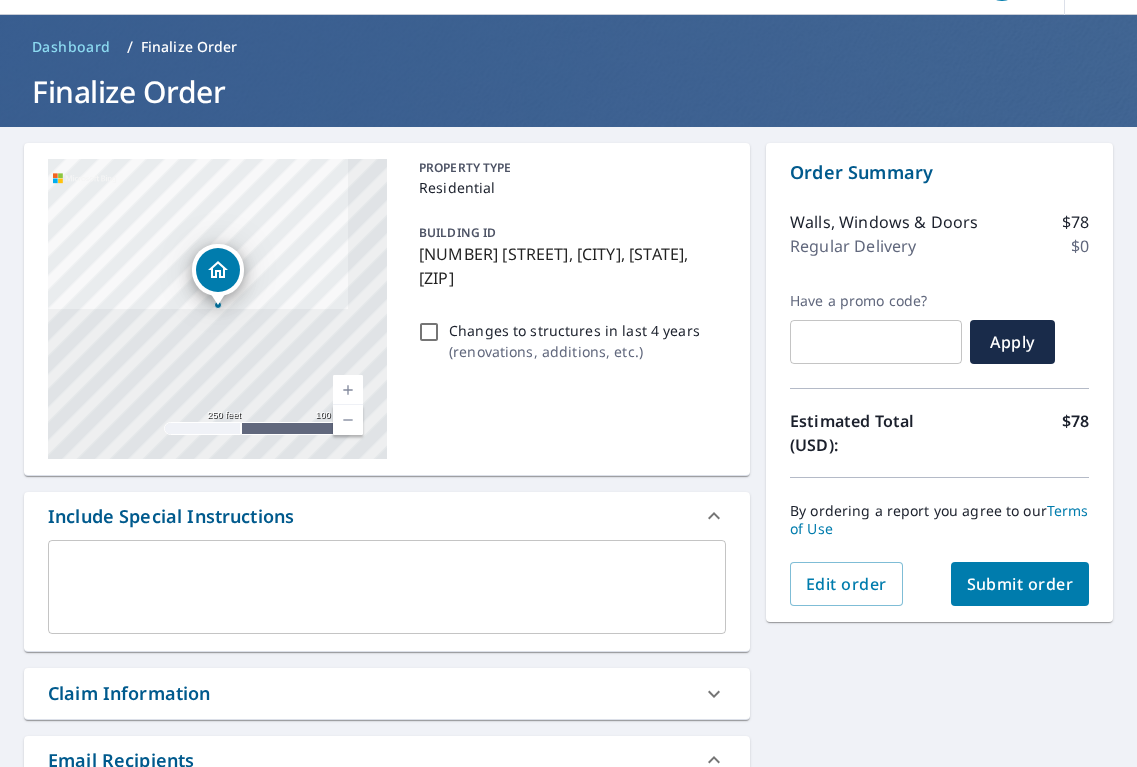scroll, scrollTop: 78, scrollLeft: 0, axis: vertical 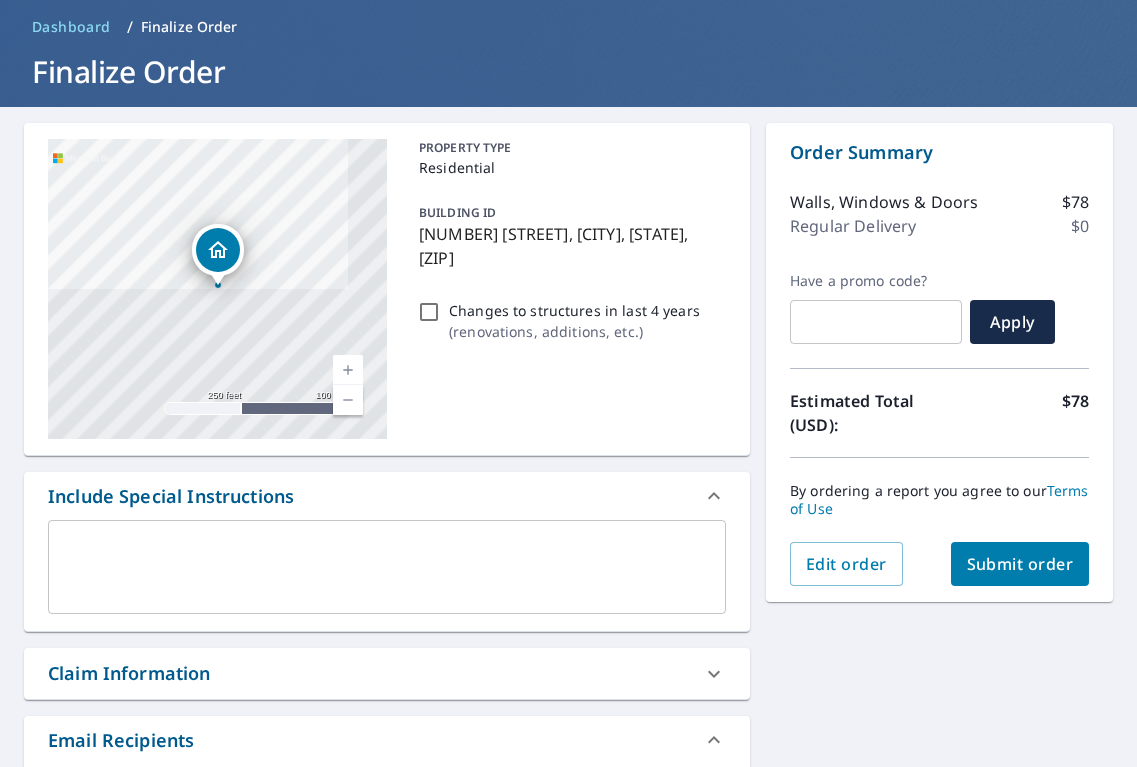 click on "Changes to structures in last 4 years ( renovations, additions, etc. )" at bounding box center (429, 312) 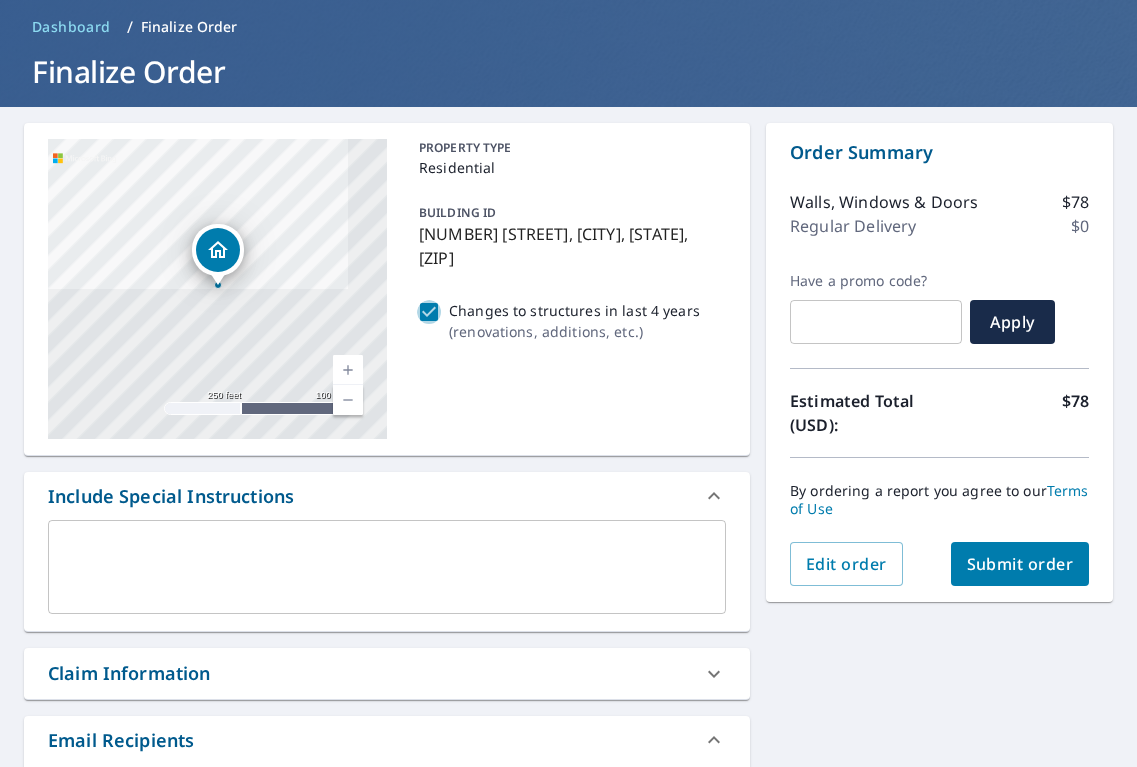 click on "Changes to structures in last 4 years ( renovations, additions, etc. )" at bounding box center [429, 312] 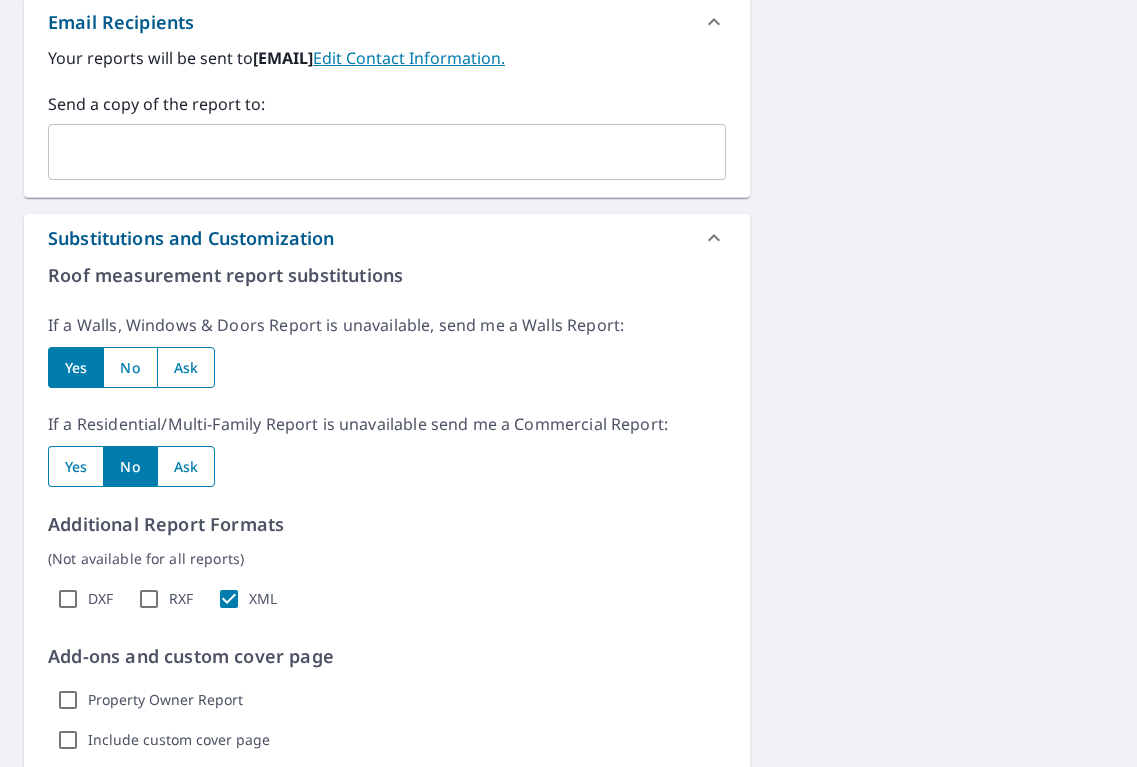 scroll, scrollTop: 807, scrollLeft: 0, axis: vertical 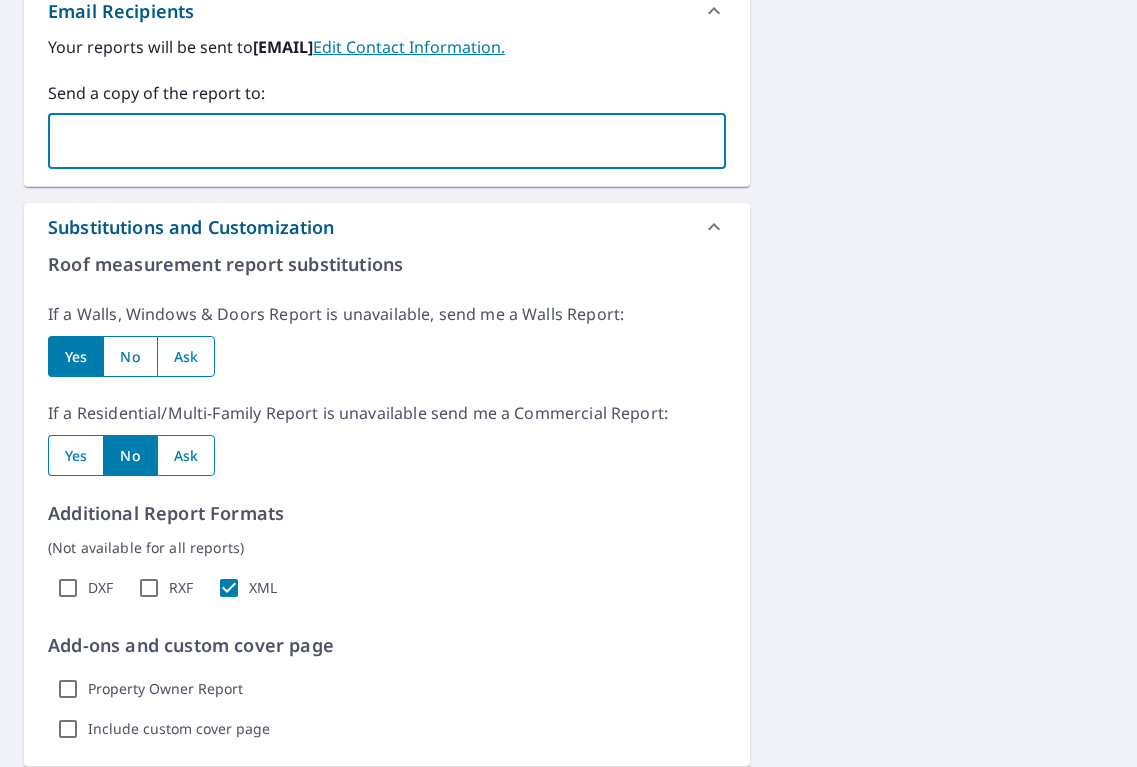 click on "Substitutions and Customization" at bounding box center [387, 227] 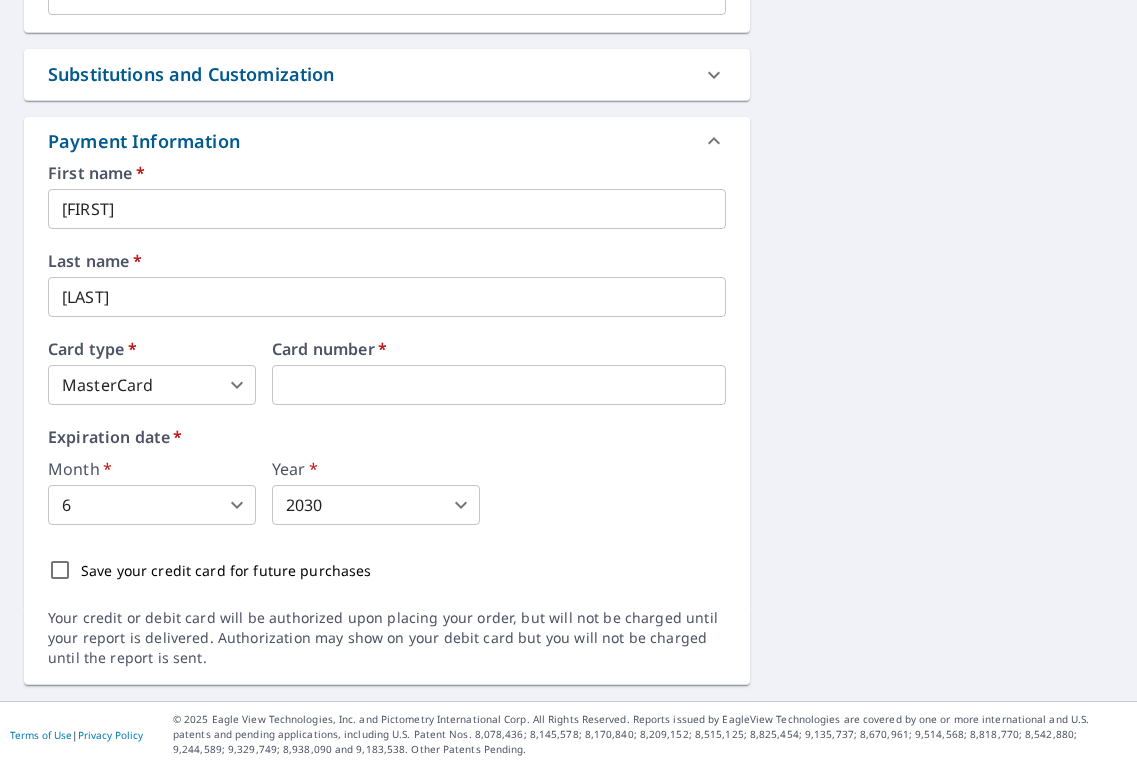 scroll, scrollTop: 961, scrollLeft: 0, axis: vertical 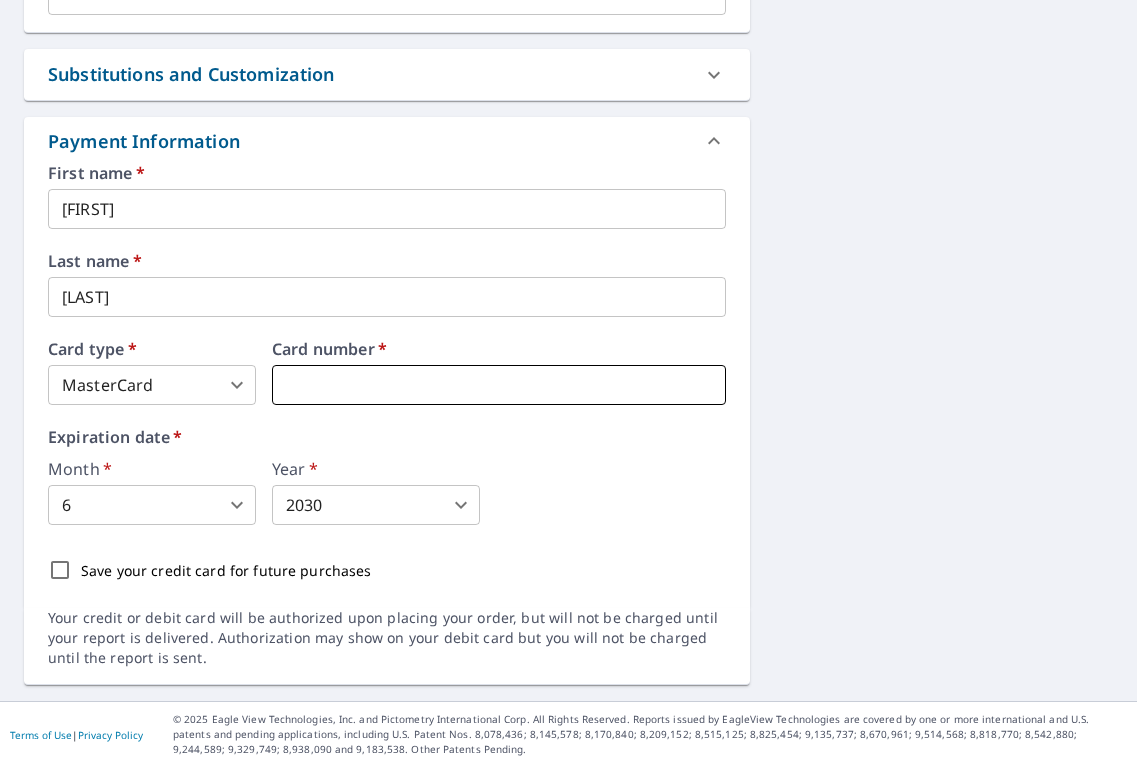 click at bounding box center (499, 385) 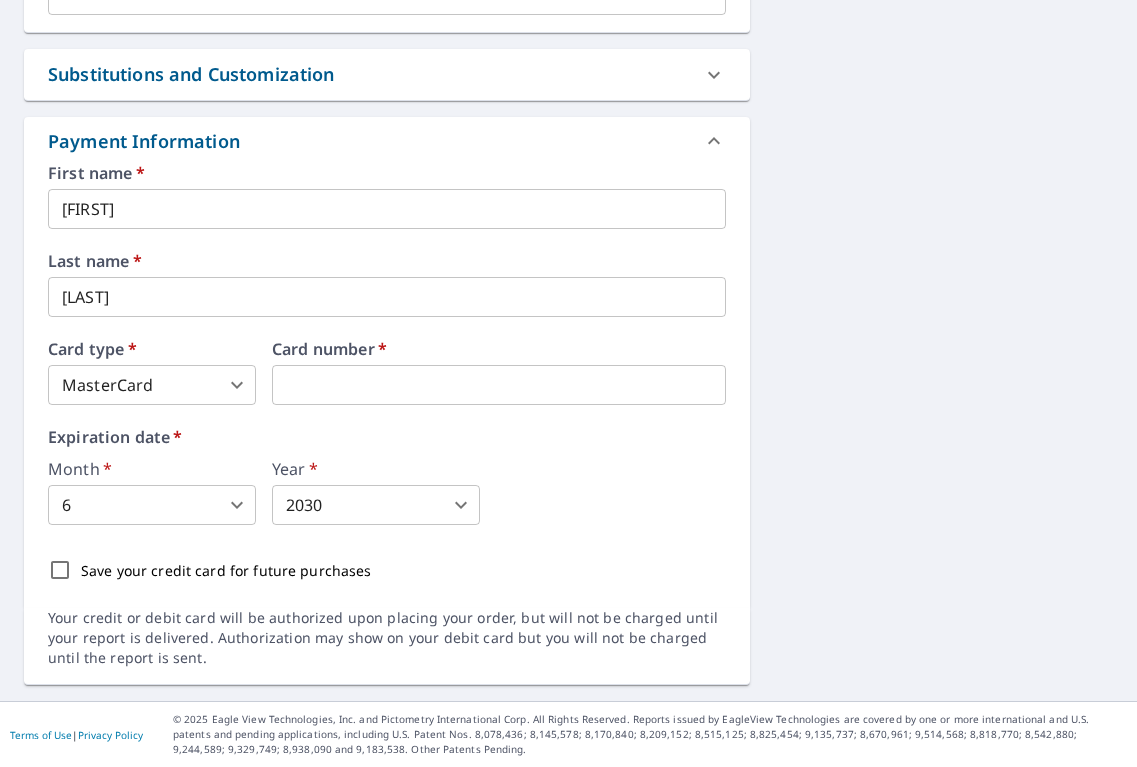 click on "NL NL
Dashboard Order History Cancel Order NL Dashboard / Finalize Order Finalize Order [NUMBER] [STREET] [CITY], [STATE] [ZIP] Aerial Road A standard road map Aerial A detailed look from above Labels Labels 250 feet 100 m © 2025 TomTom, © Vexcel Imaging, © 2025 Microsoft Corporation,  © OpenStreetMap Terms PROPERTY TYPE Residential BUILDING ID [NUMBER] [STREET], [CITY], [STATE] Changes to structures in last 4 years ( renovations, additions, etc. ) Include Special Instructions x ​ Claim Information Claim number ​ Claim information ​ PO number ​ Date of loss ​ Cat ID ​ Email Recipients Your reports will be sent to  allprosroofing@example.com.  Edit Contact Information. Send a copy of the report to: ​ Substitutions and Customization Roof measurement report substitutions If a Walls, Windows & Doors Report is unavailable, send me a Walls Report: Yes No Ask If a Residential/Multi-Family Report is unavailable send me a Commercial Report: Yes No Ask Additional Report Formats DXF" at bounding box center [568, 383] 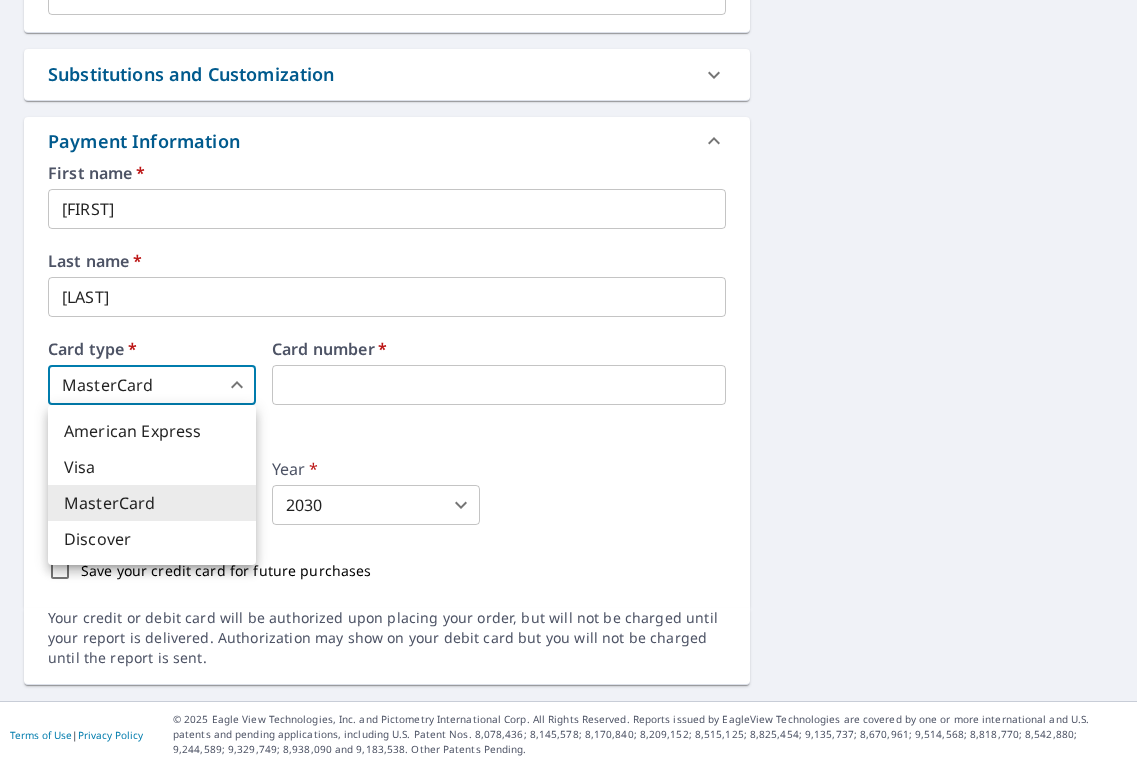click on "Visa" at bounding box center (152, 467) 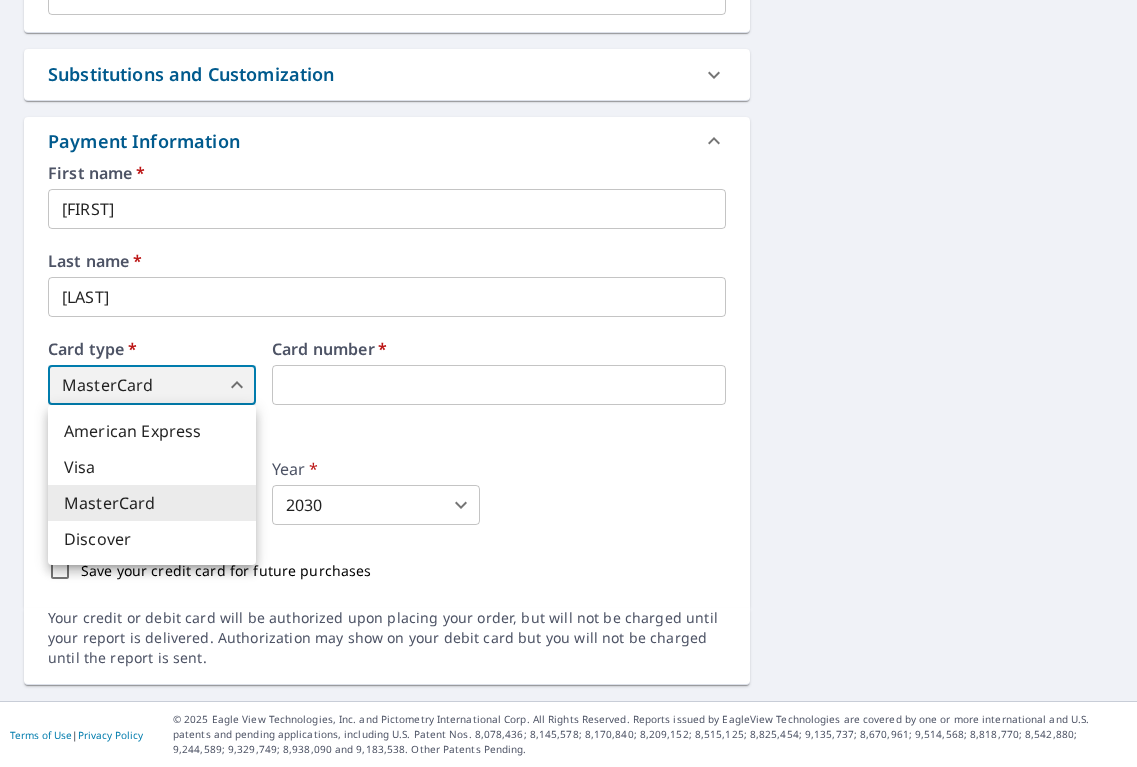 type on "2" 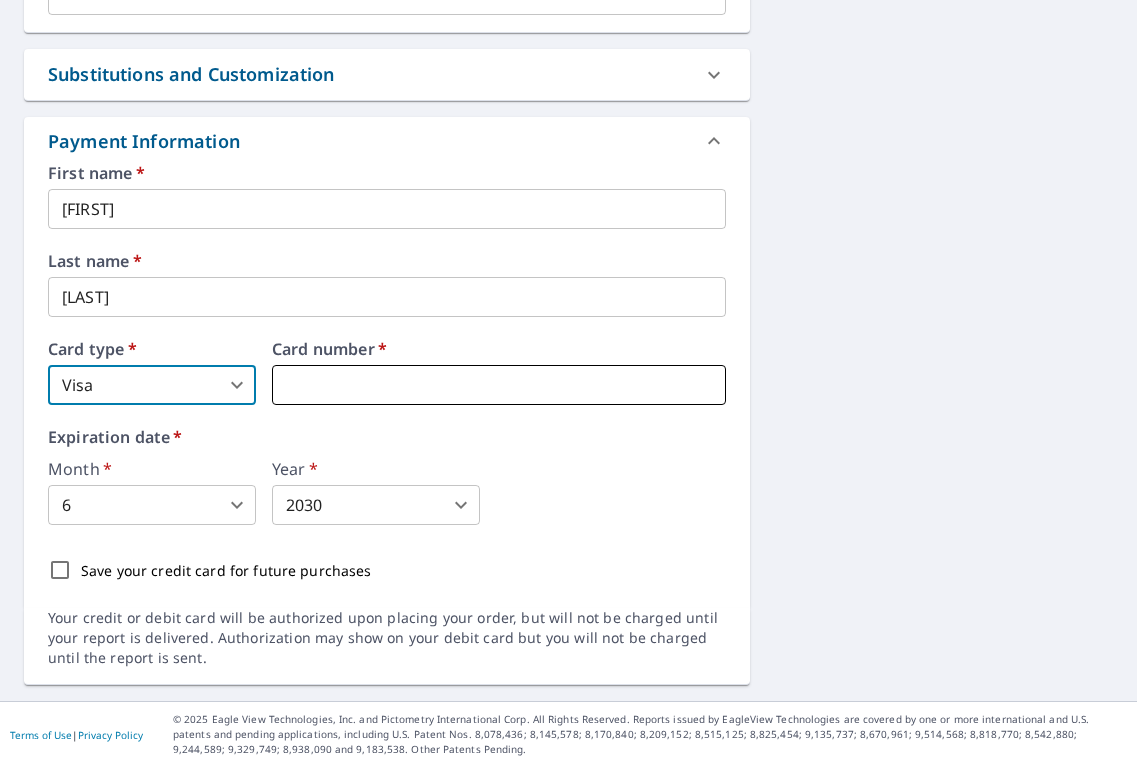 click at bounding box center [499, 385] 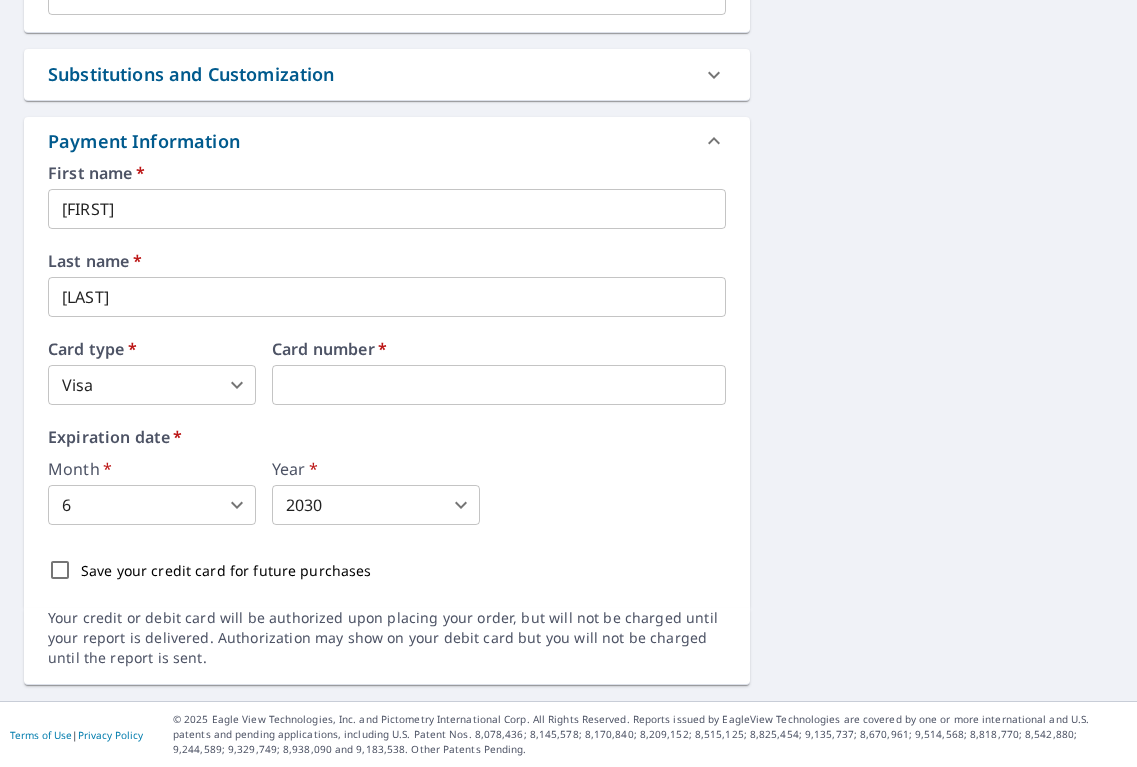 drag, startPoint x: 339, startPoint y: 420, endPoint x: 316, endPoint y: 354, distance: 69.89278 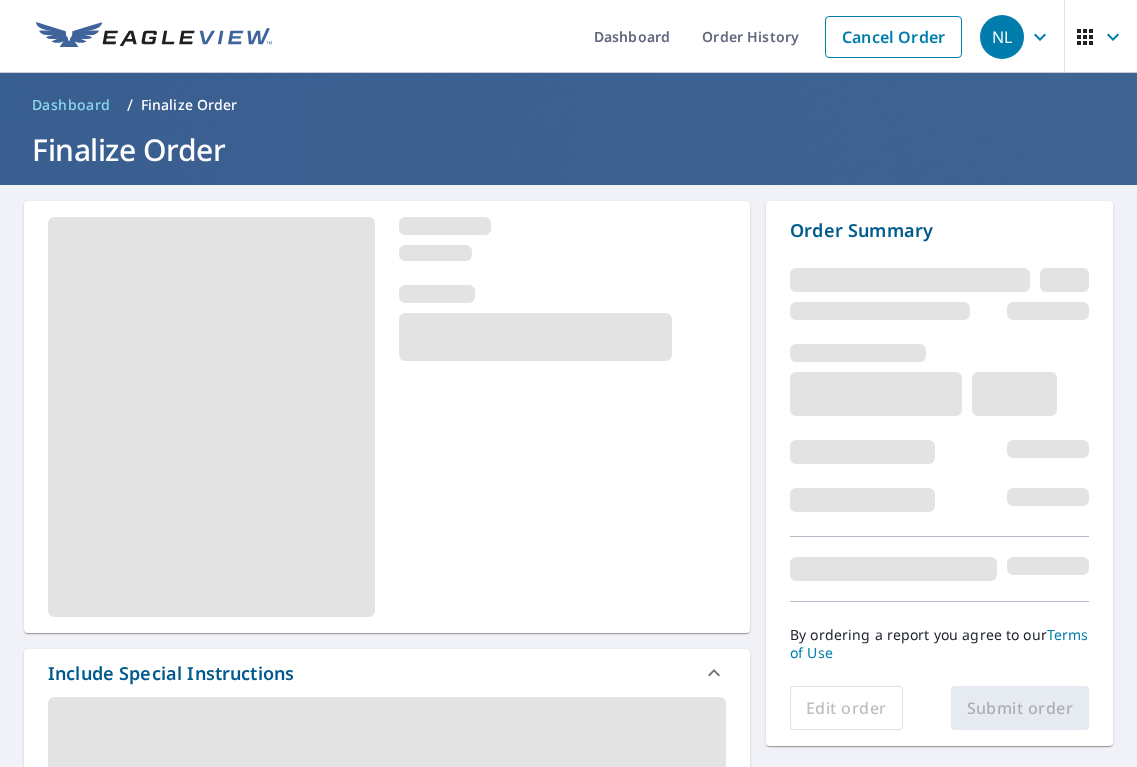 scroll, scrollTop: 0, scrollLeft: 0, axis: both 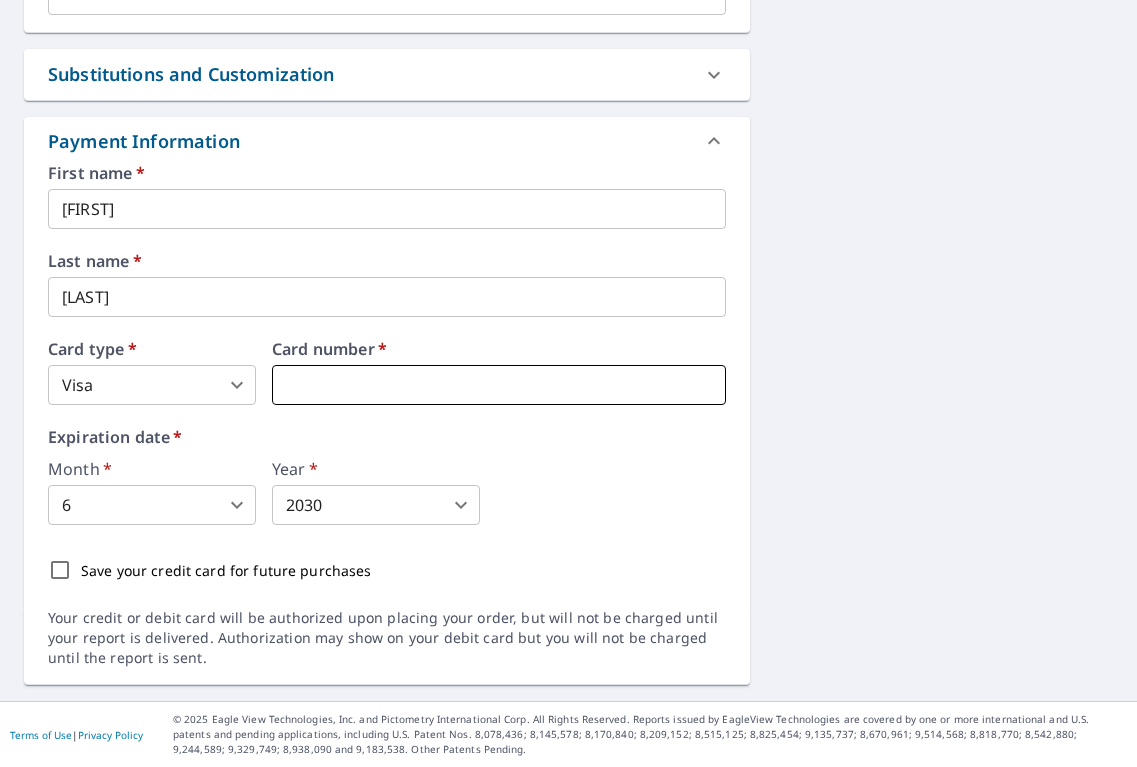 type on "3" 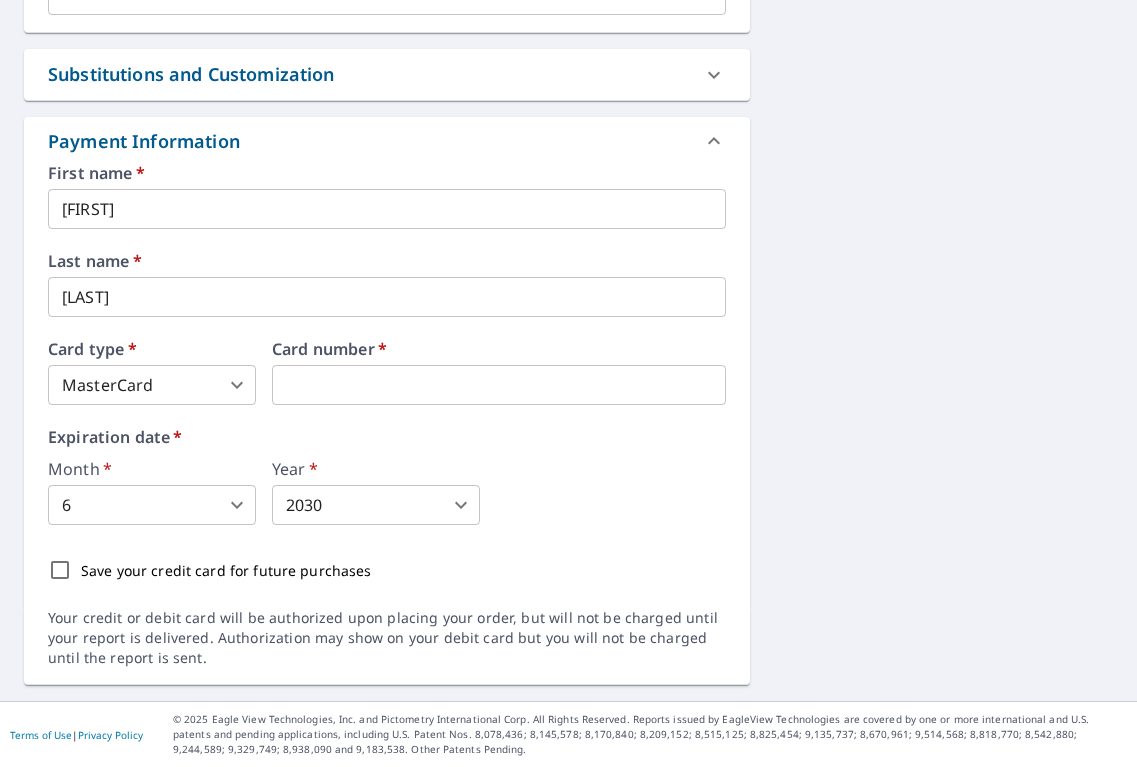 click on "Expiration date   * Month   * 6 6 ​ Year   * 2030 2030 ​" at bounding box center [387, 477] 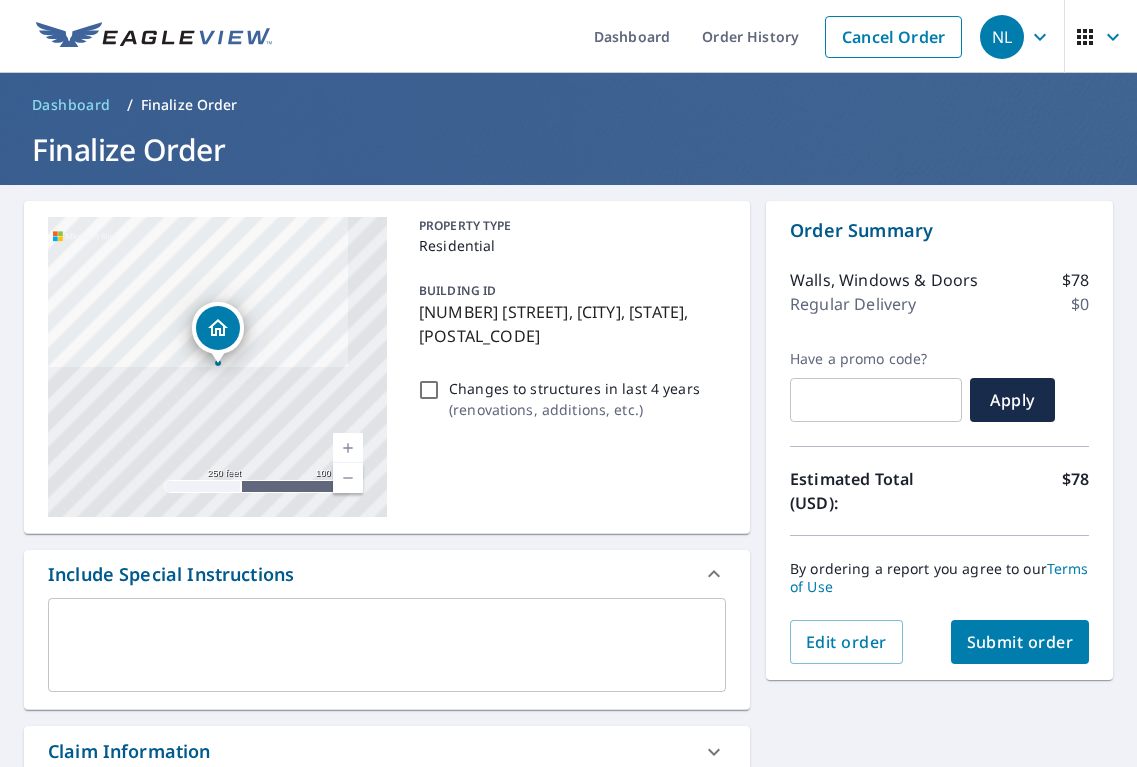 scroll, scrollTop: 0, scrollLeft: 0, axis: both 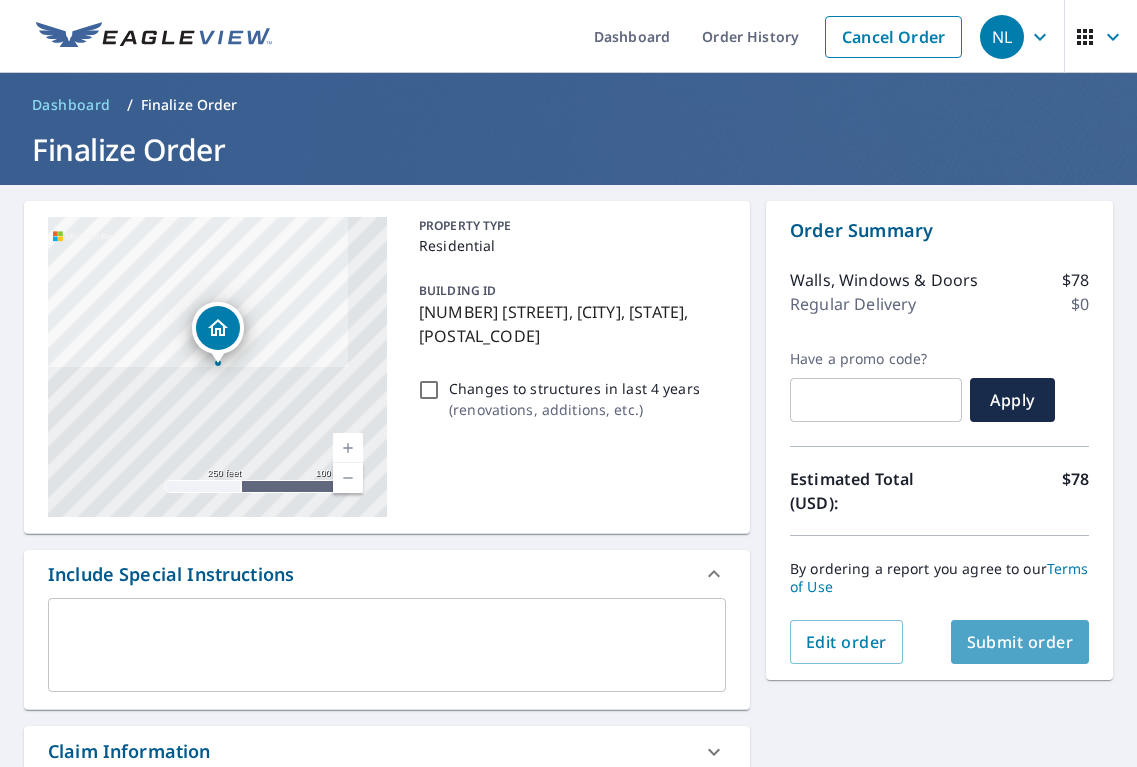 click on "Submit order" at bounding box center (1020, 642) 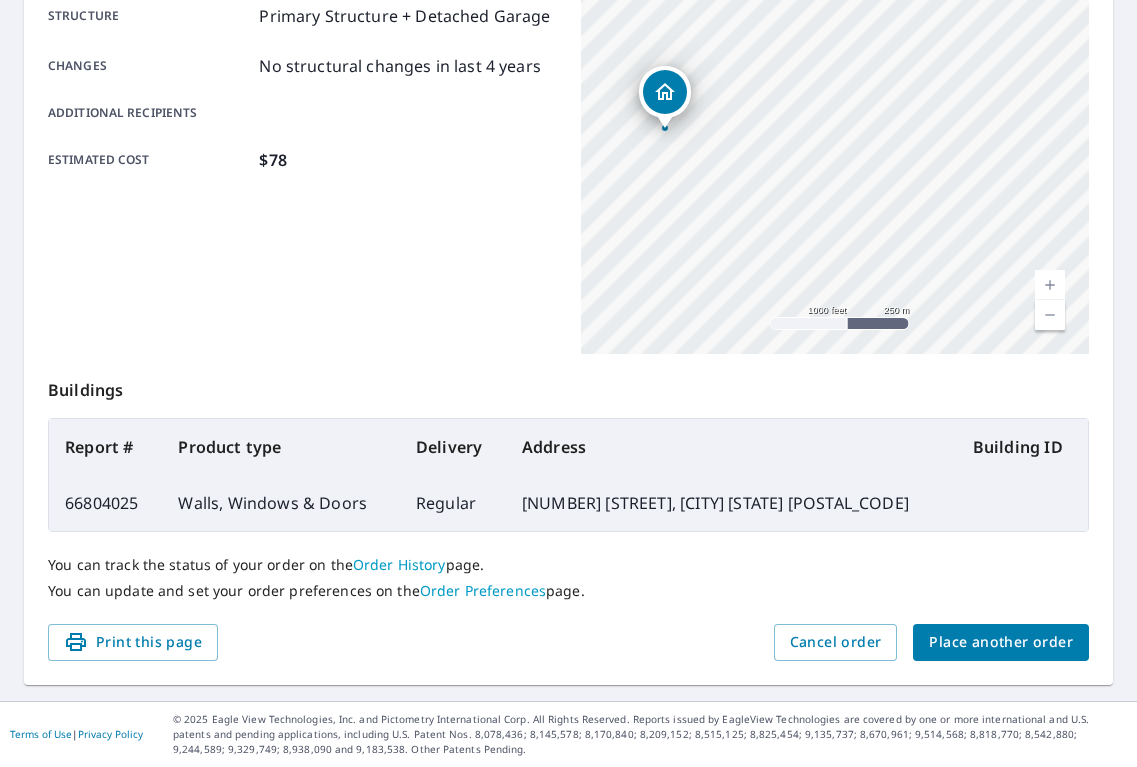 scroll, scrollTop: 424, scrollLeft: 0, axis: vertical 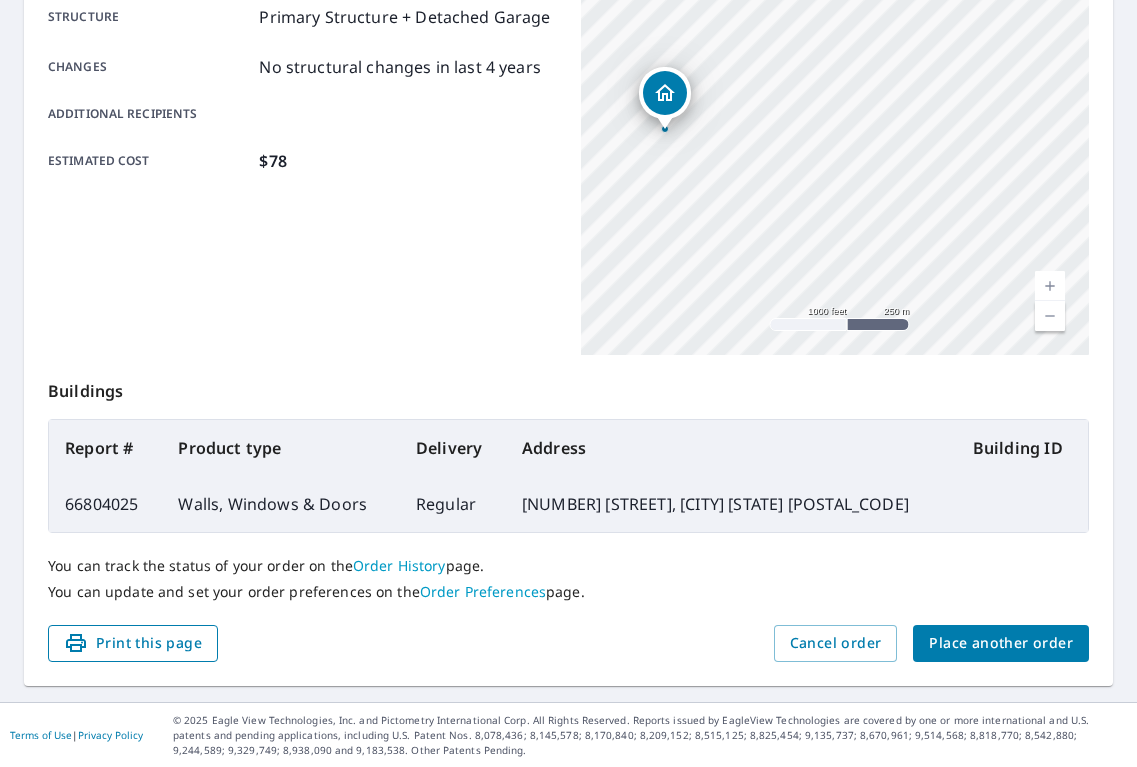 click on "Print this page" at bounding box center (133, 643) 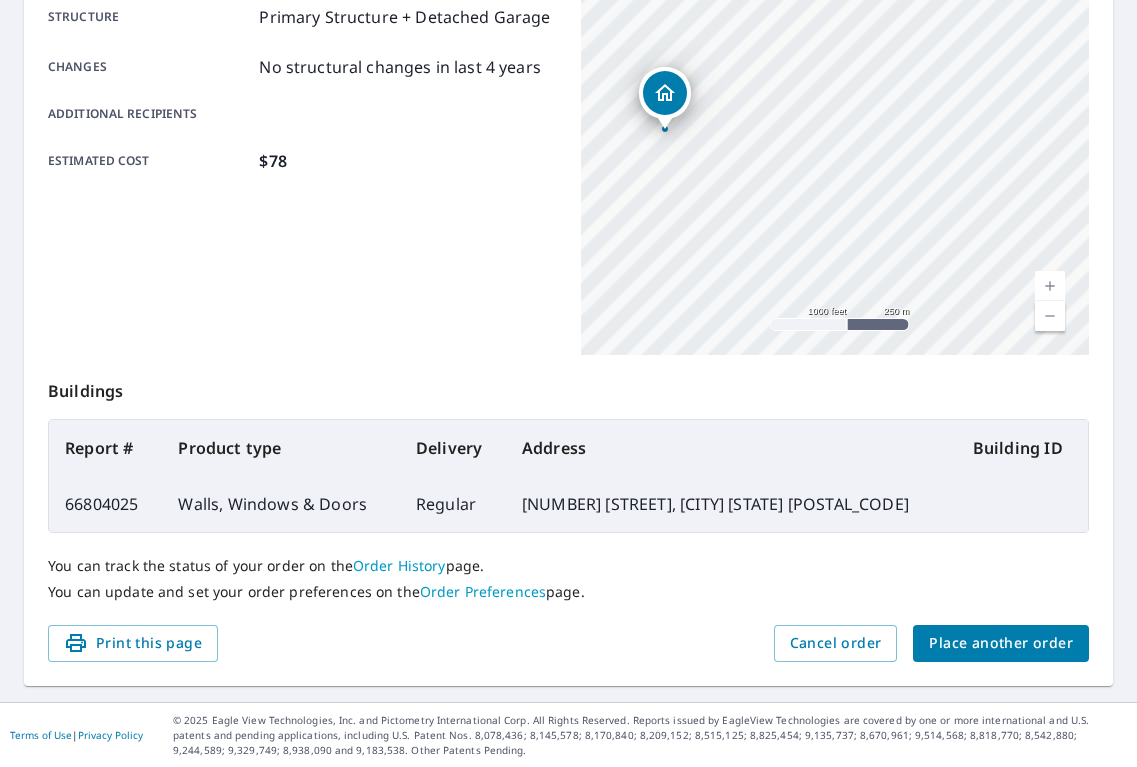 scroll, scrollTop: 347, scrollLeft: 0, axis: vertical 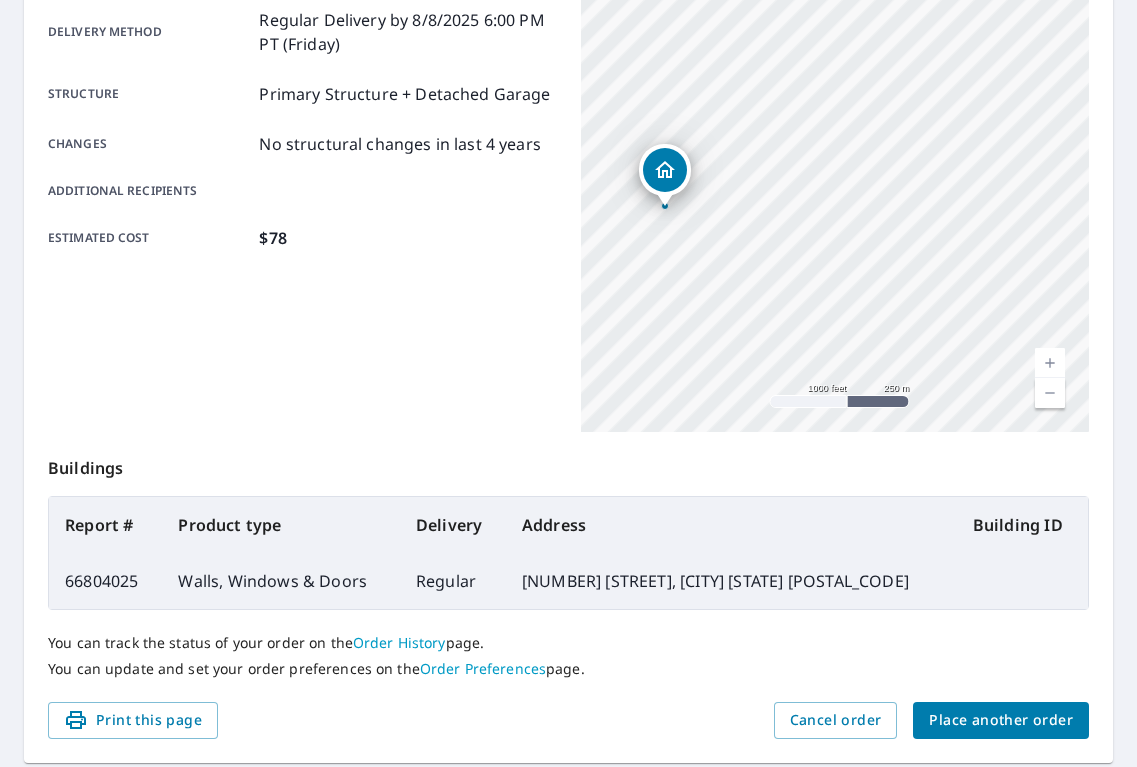 click on "Address" at bounding box center (731, 525) 